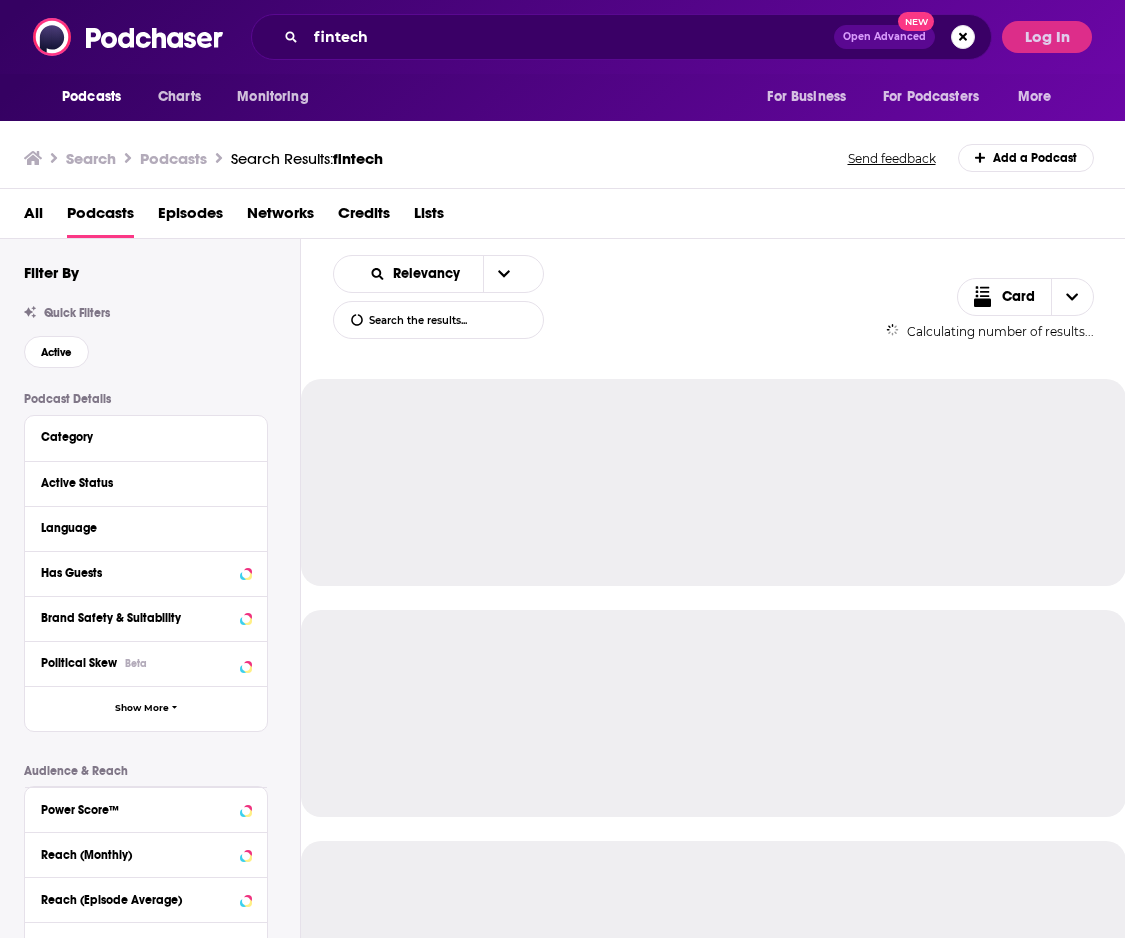 scroll, scrollTop: 0, scrollLeft: 0, axis: both 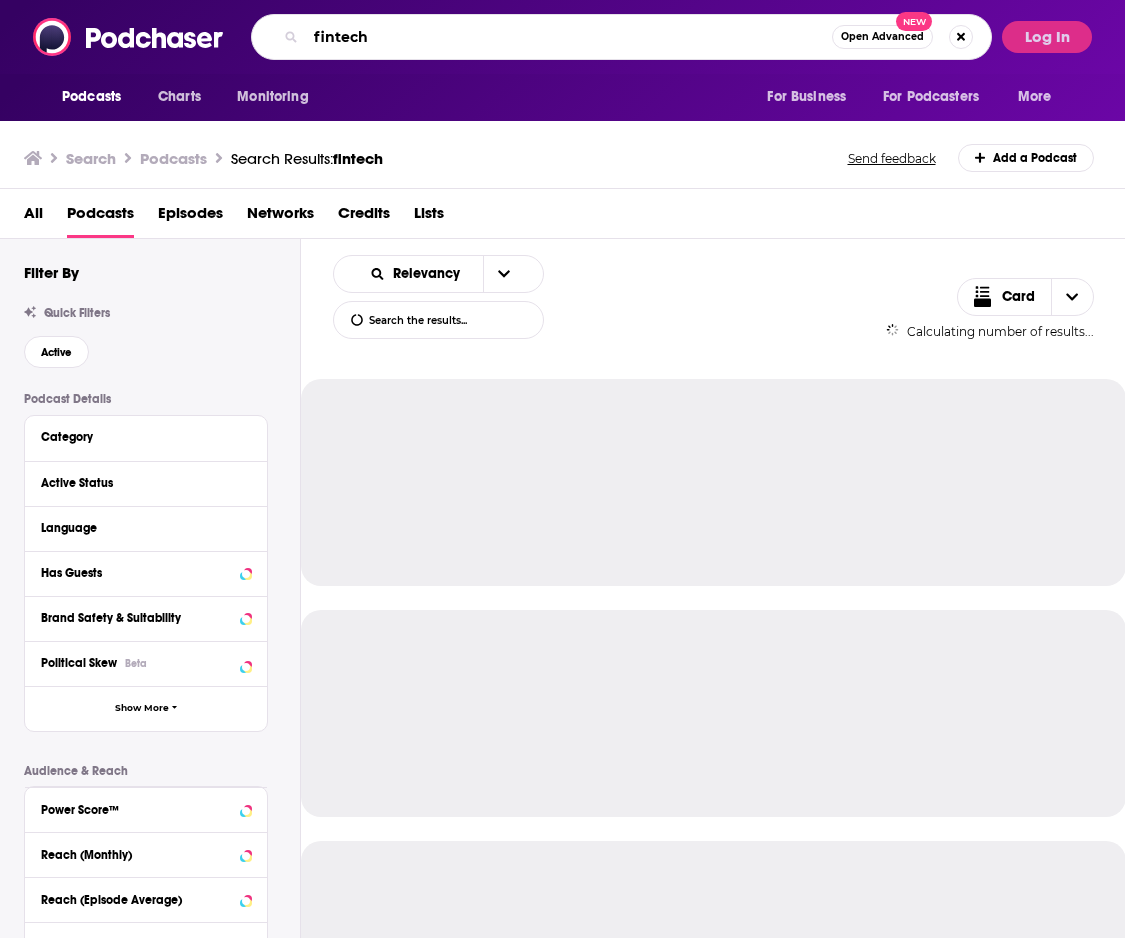 click on "fintech" at bounding box center (569, 37) 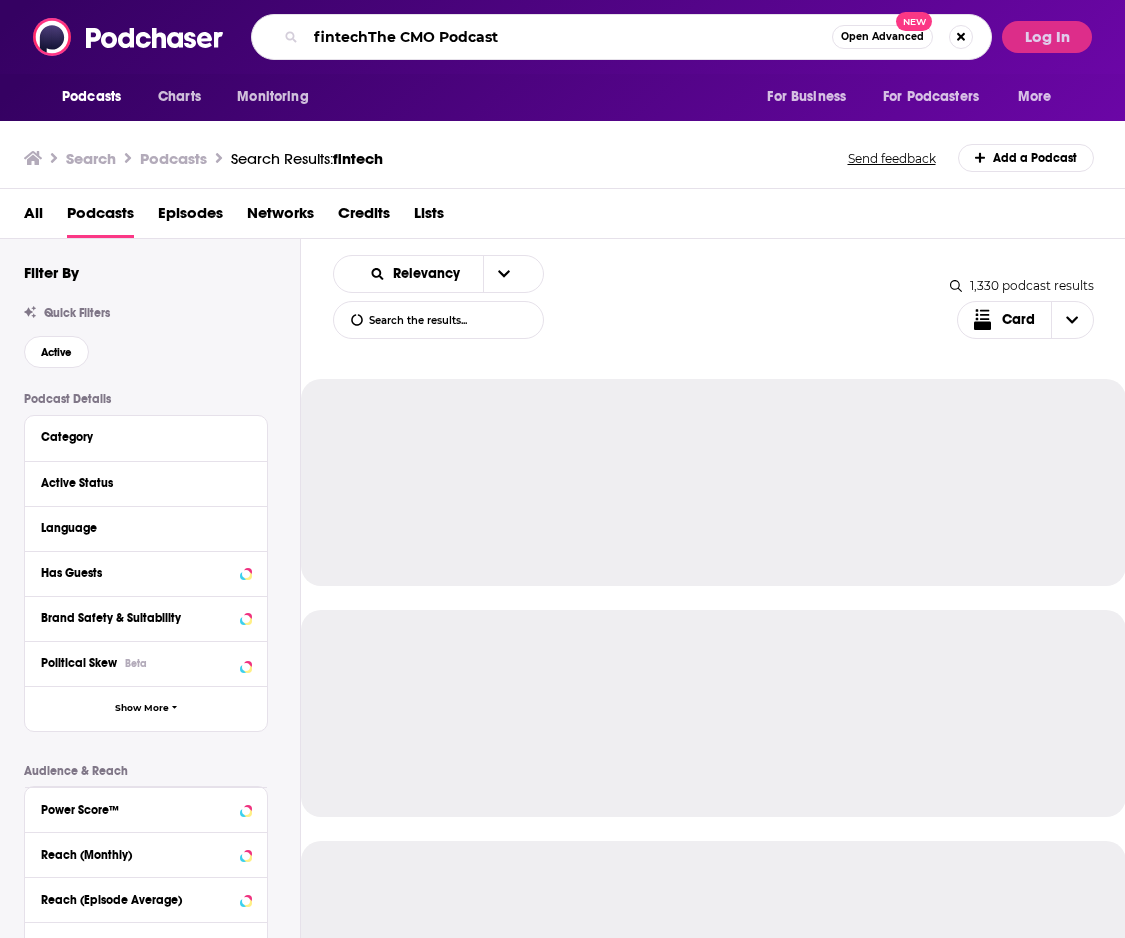 click on "fintechThe CMO Podcast" at bounding box center (569, 37) 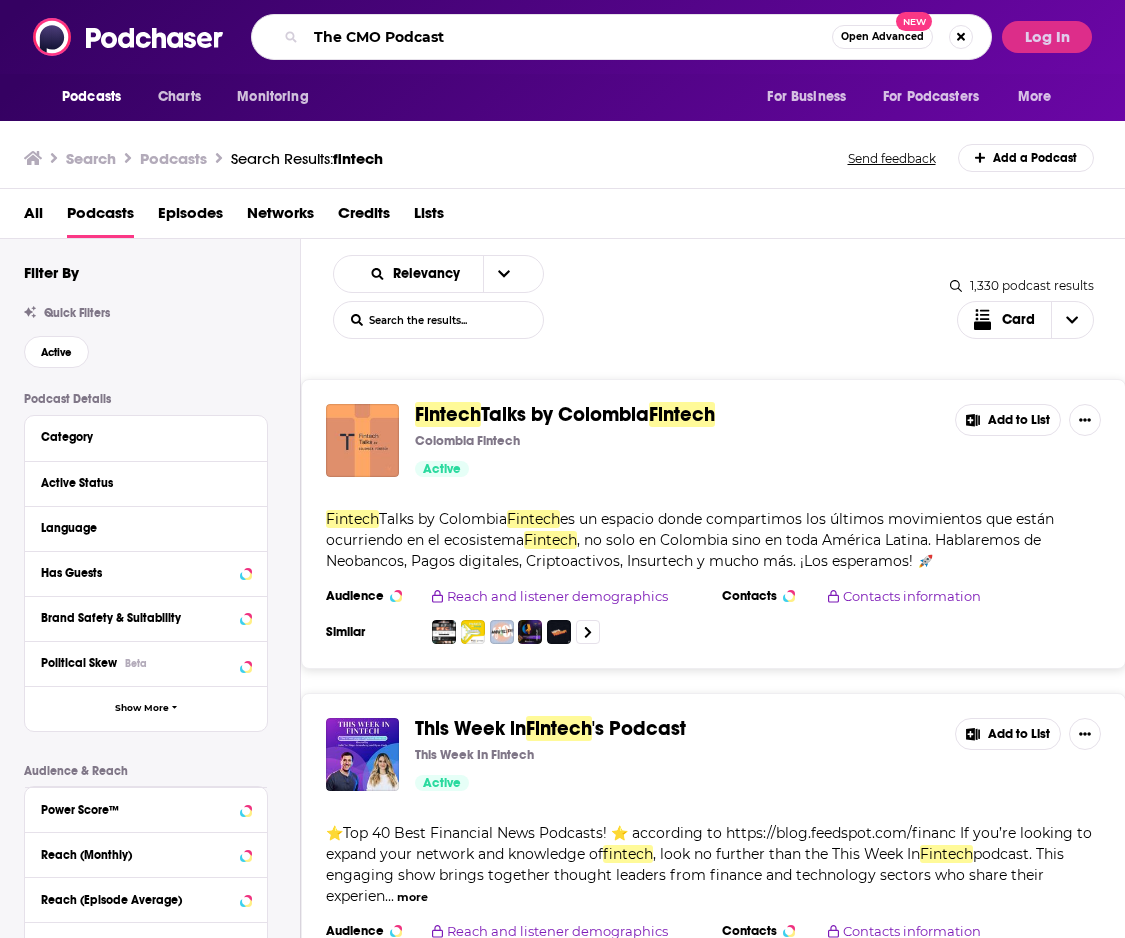 type on "The CMO Podcast" 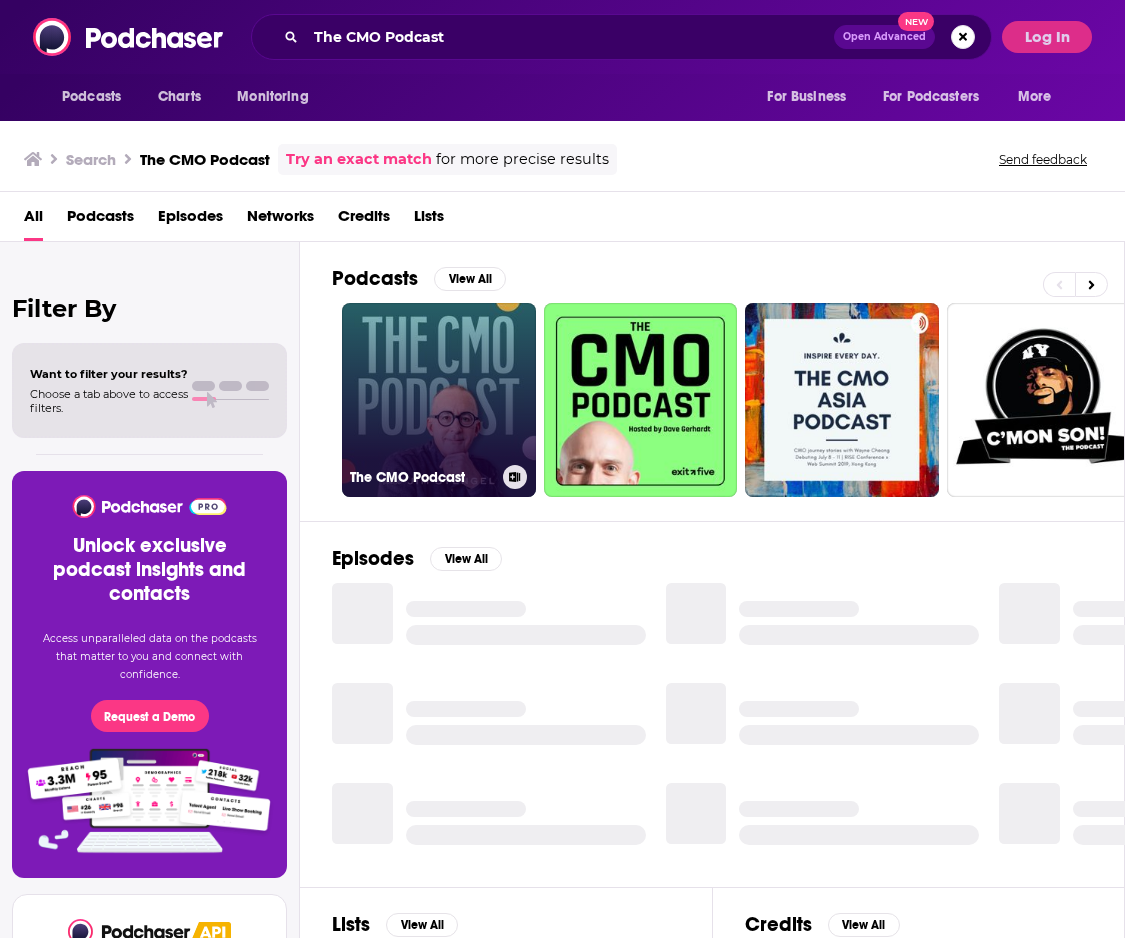 click on "The CMO Podcast" at bounding box center [439, 400] 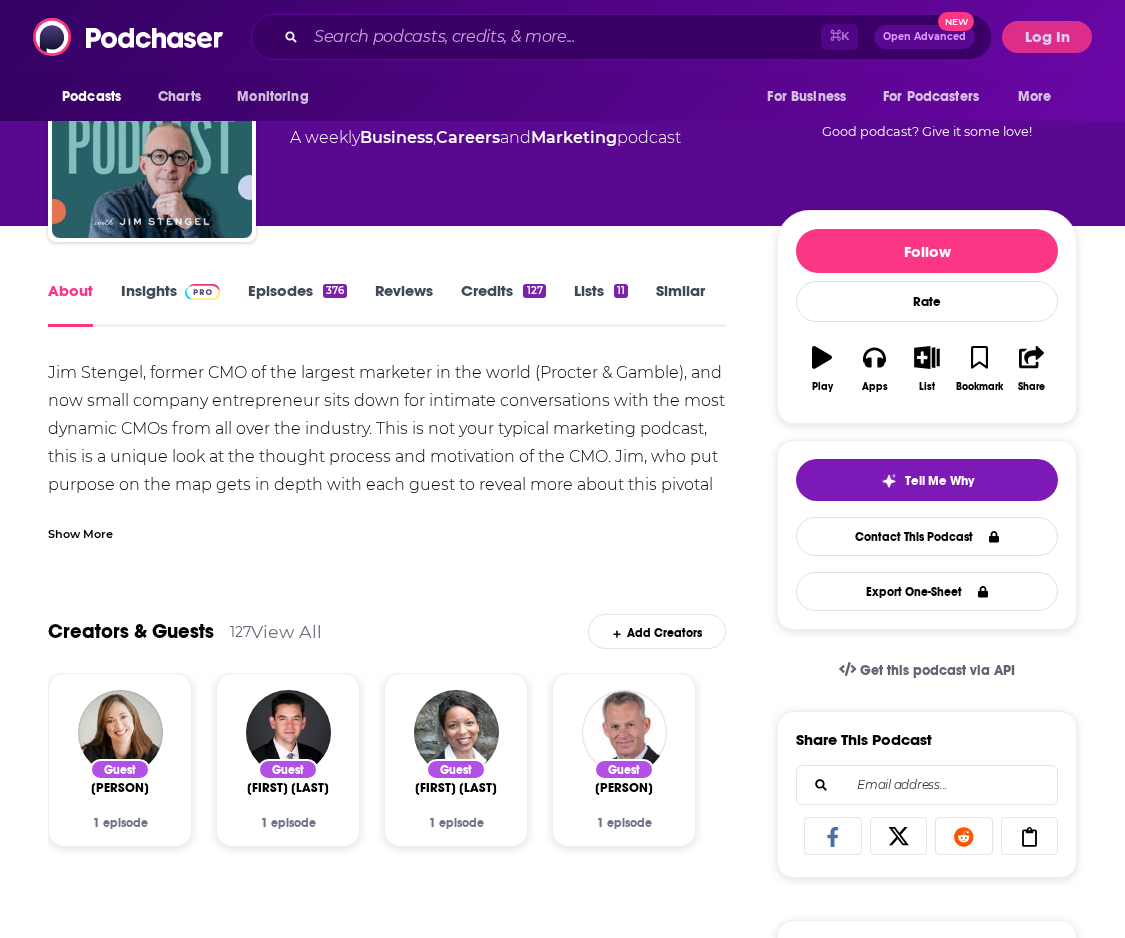 scroll, scrollTop: 0, scrollLeft: 0, axis: both 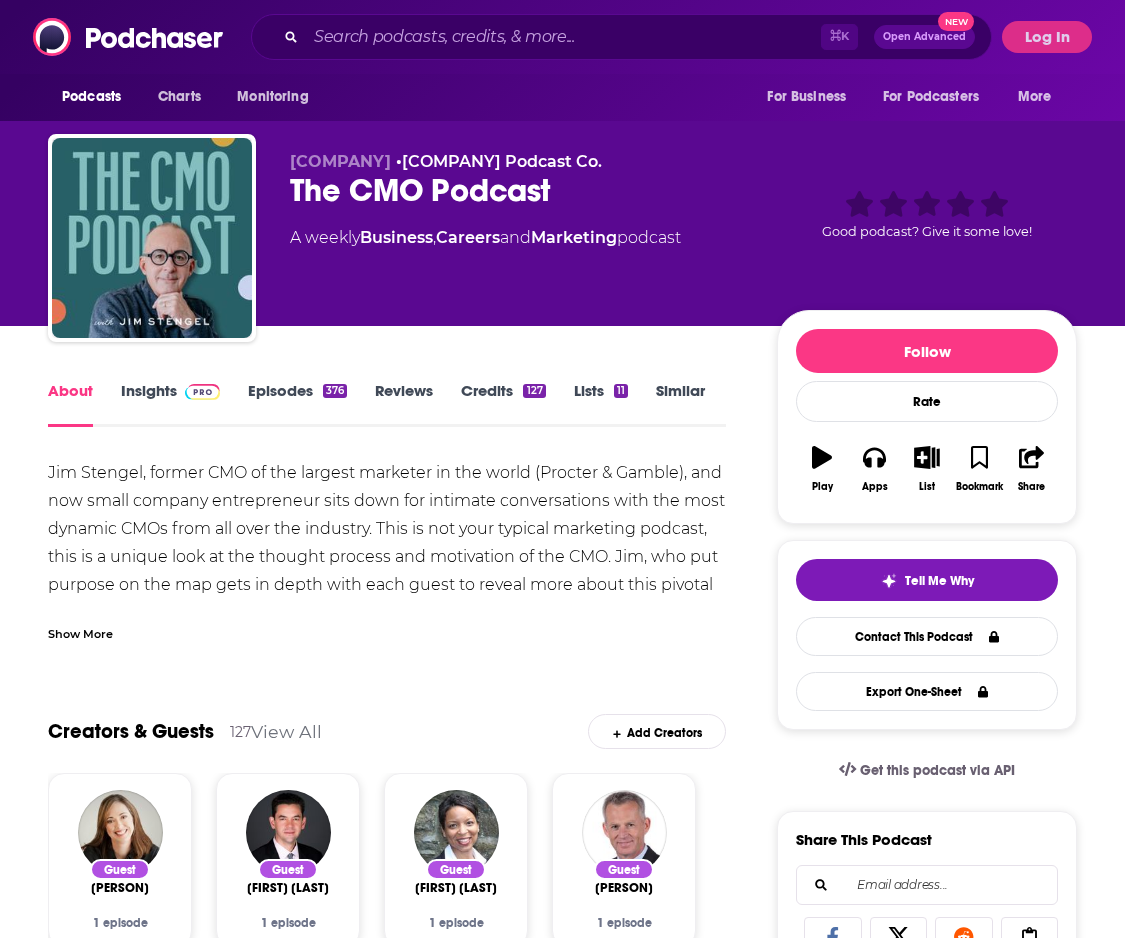 click on "Insights" at bounding box center [170, 404] 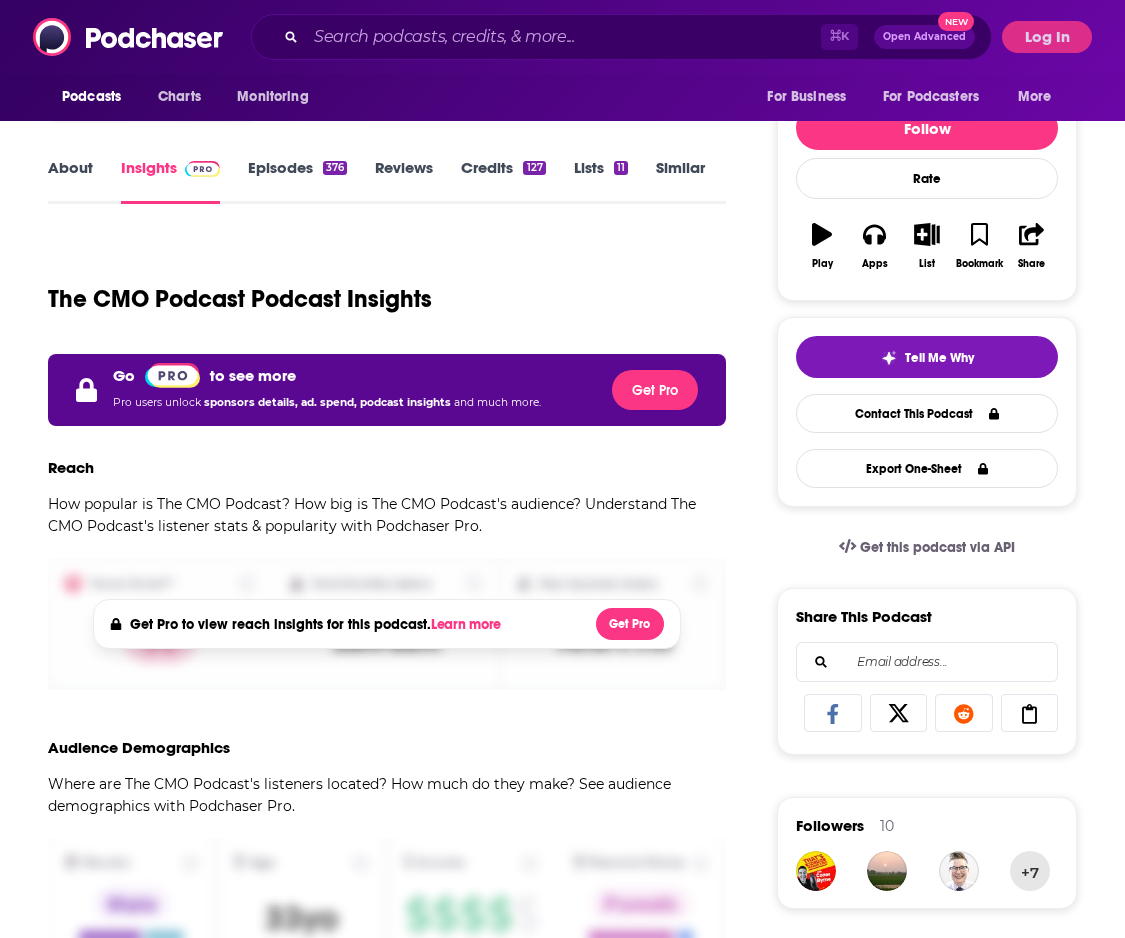 scroll, scrollTop: 440, scrollLeft: 0, axis: vertical 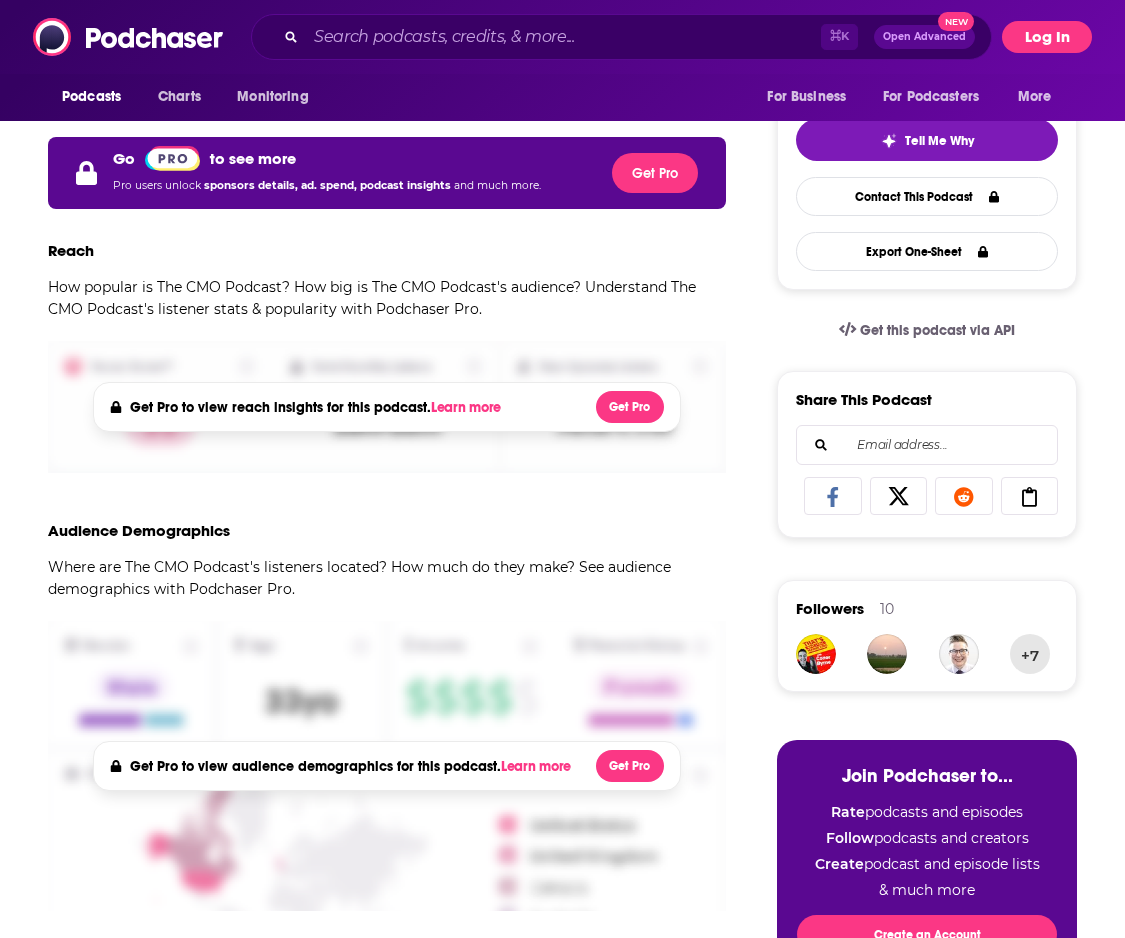 click on "Log In" at bounding box center (1047, 37) 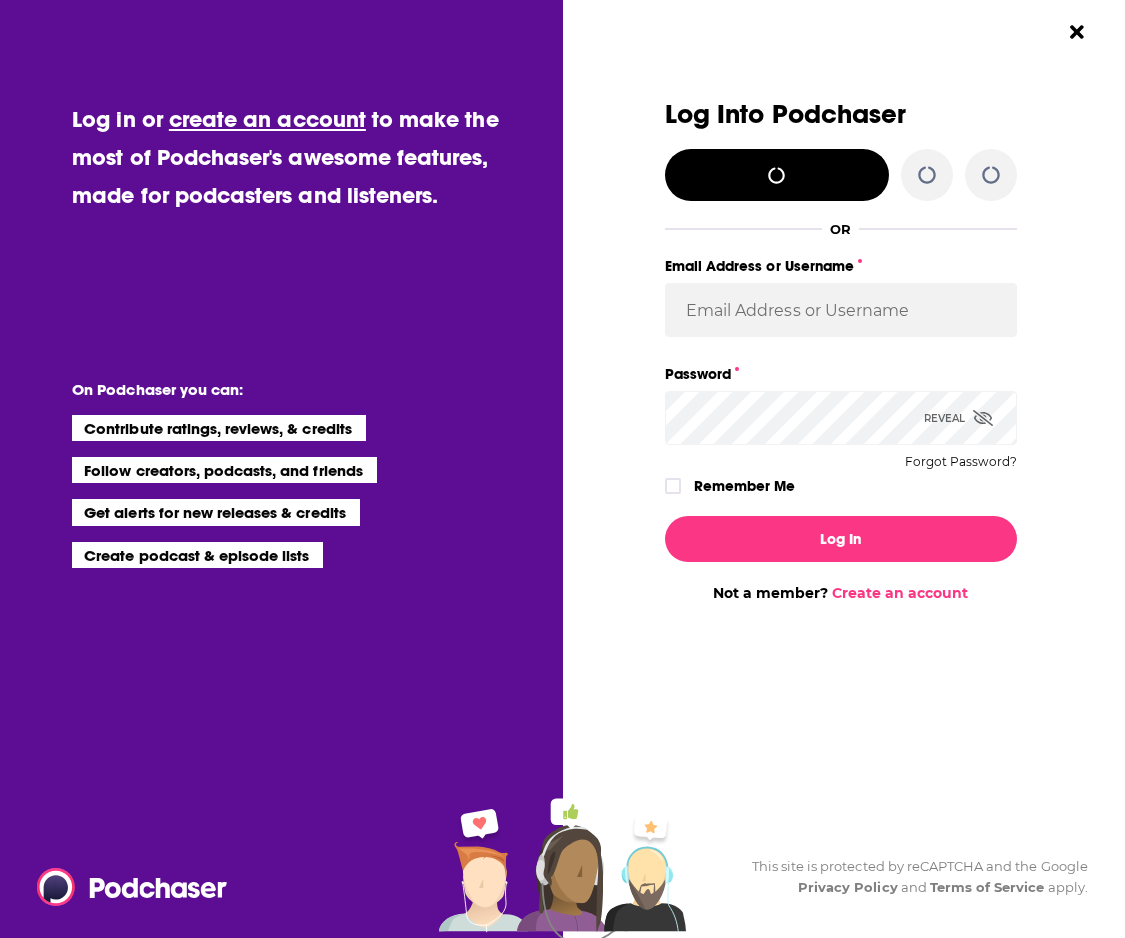 scroll, scrollTop: 0, scrollLeft: 0, axis: both 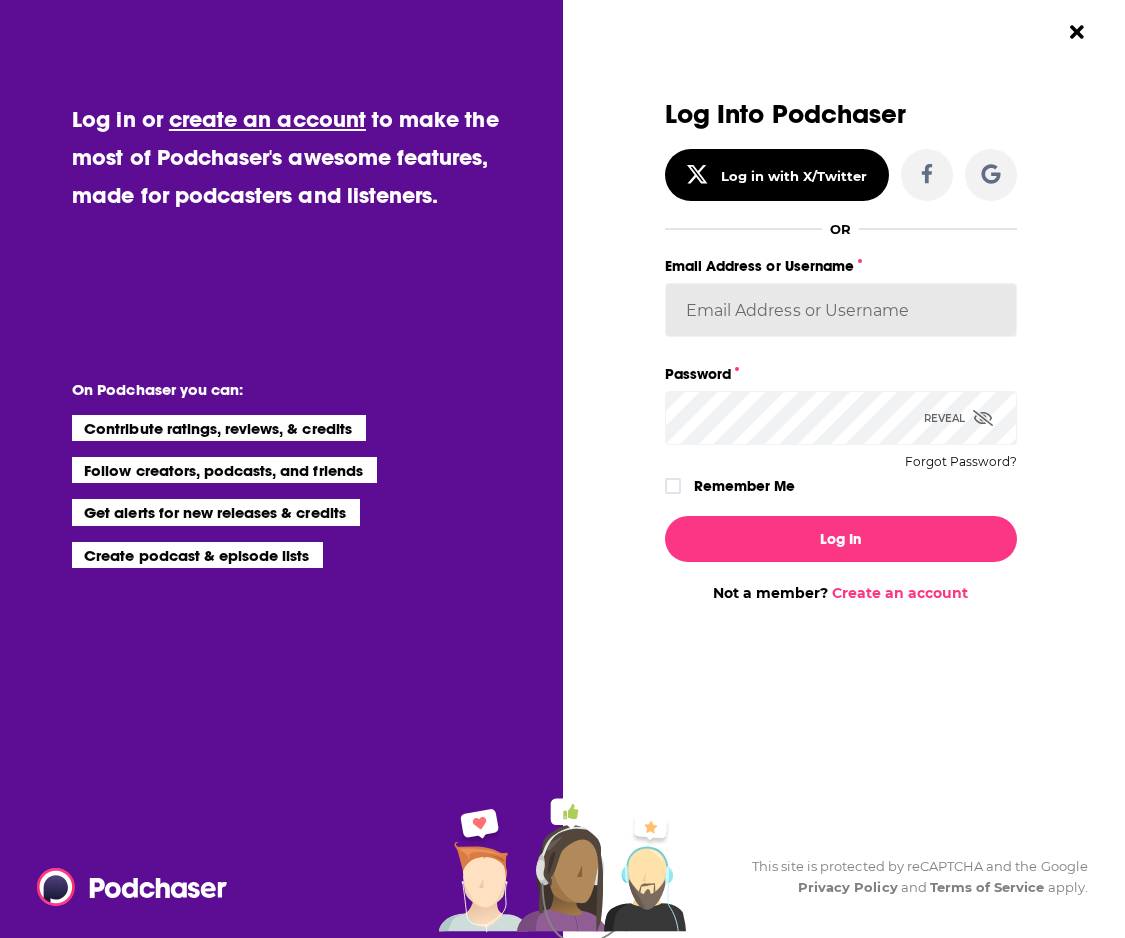click on "Email Address or Username" at bounding box center (841, 310) 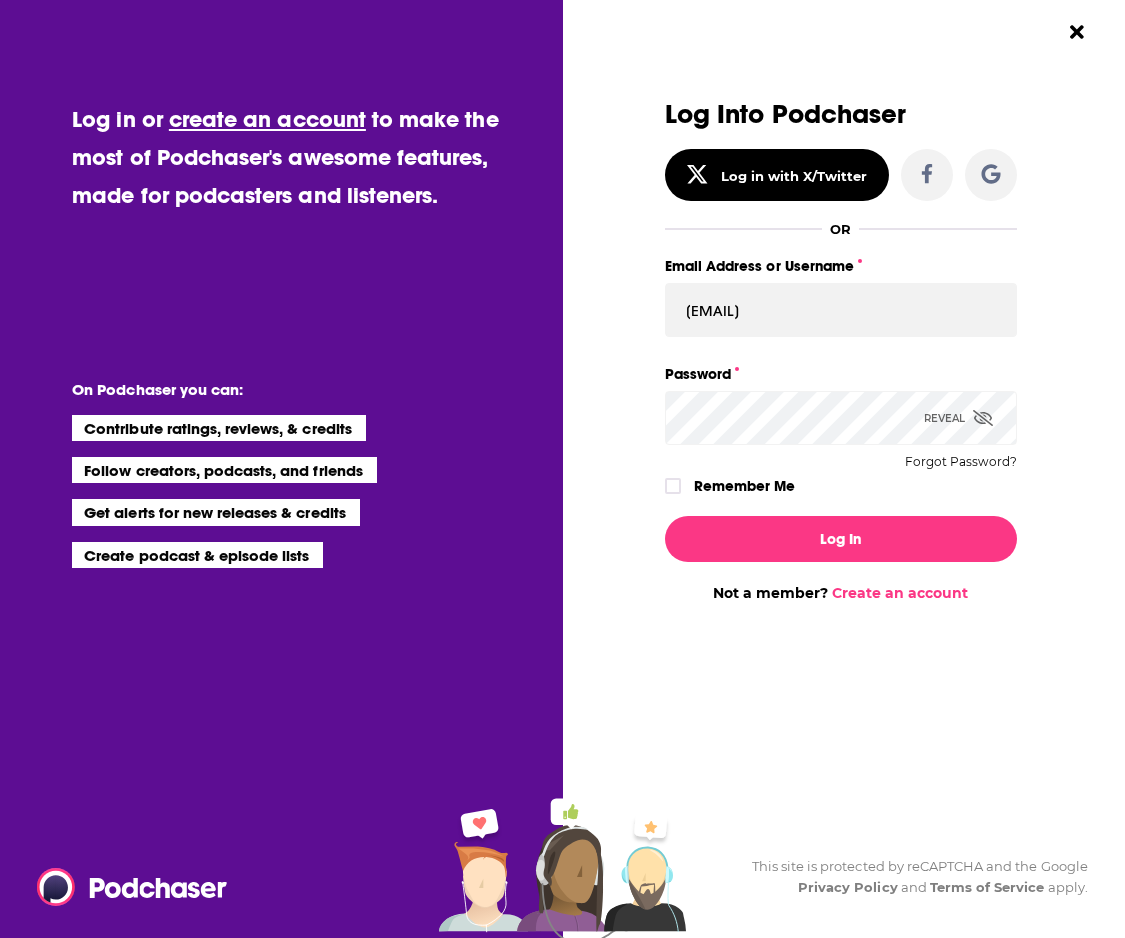click on "Remember Me" at bounding box center (744, 486) 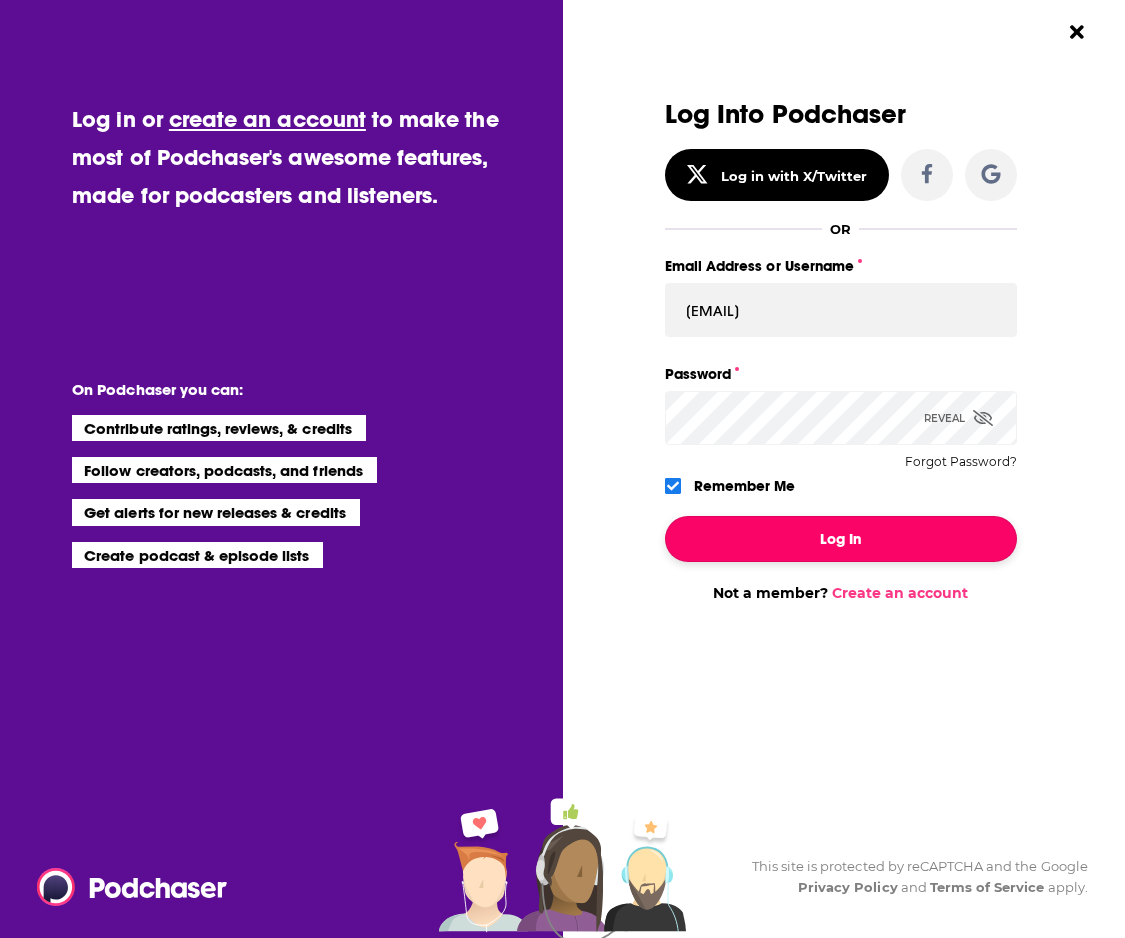 click on "Log In" at bounding box center [841, 539] 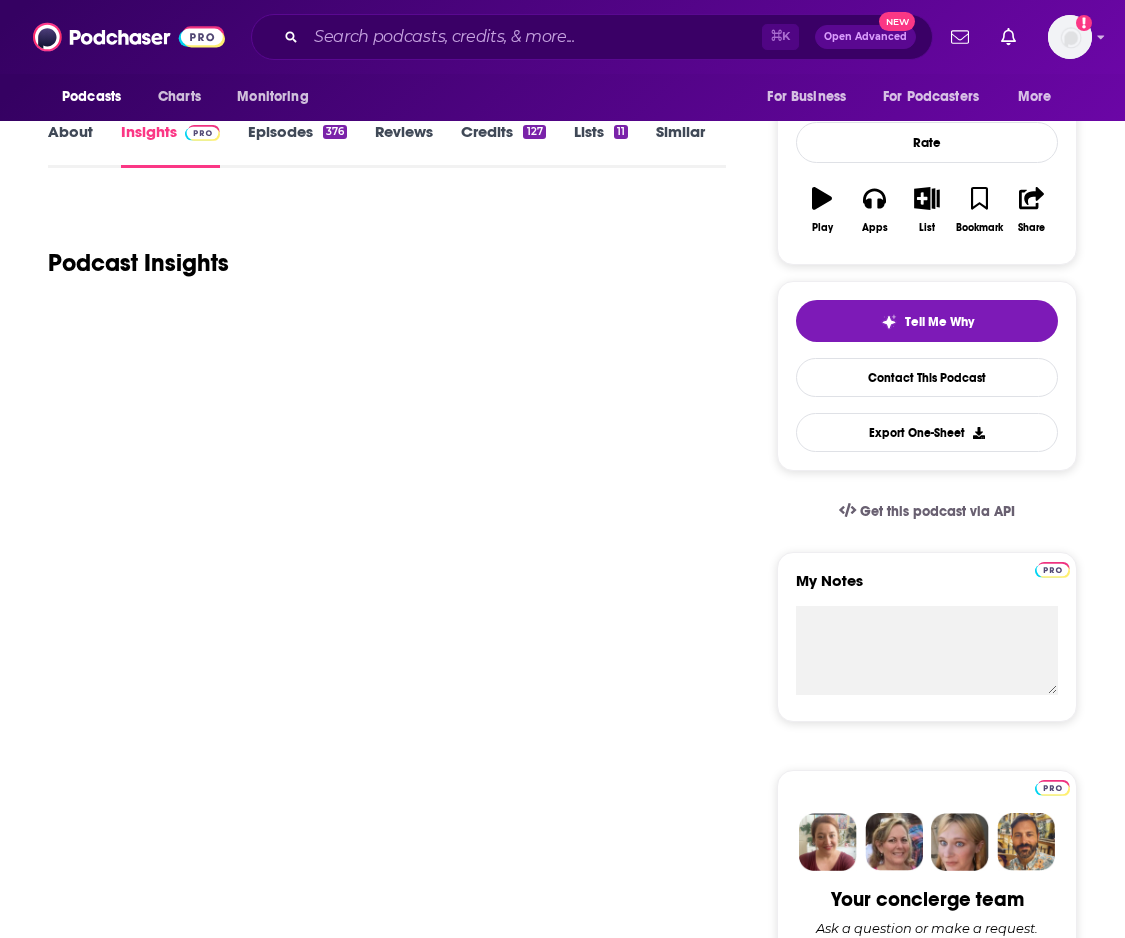 scroll, scrollTop: 0, scrollLeft: 0, axis: both 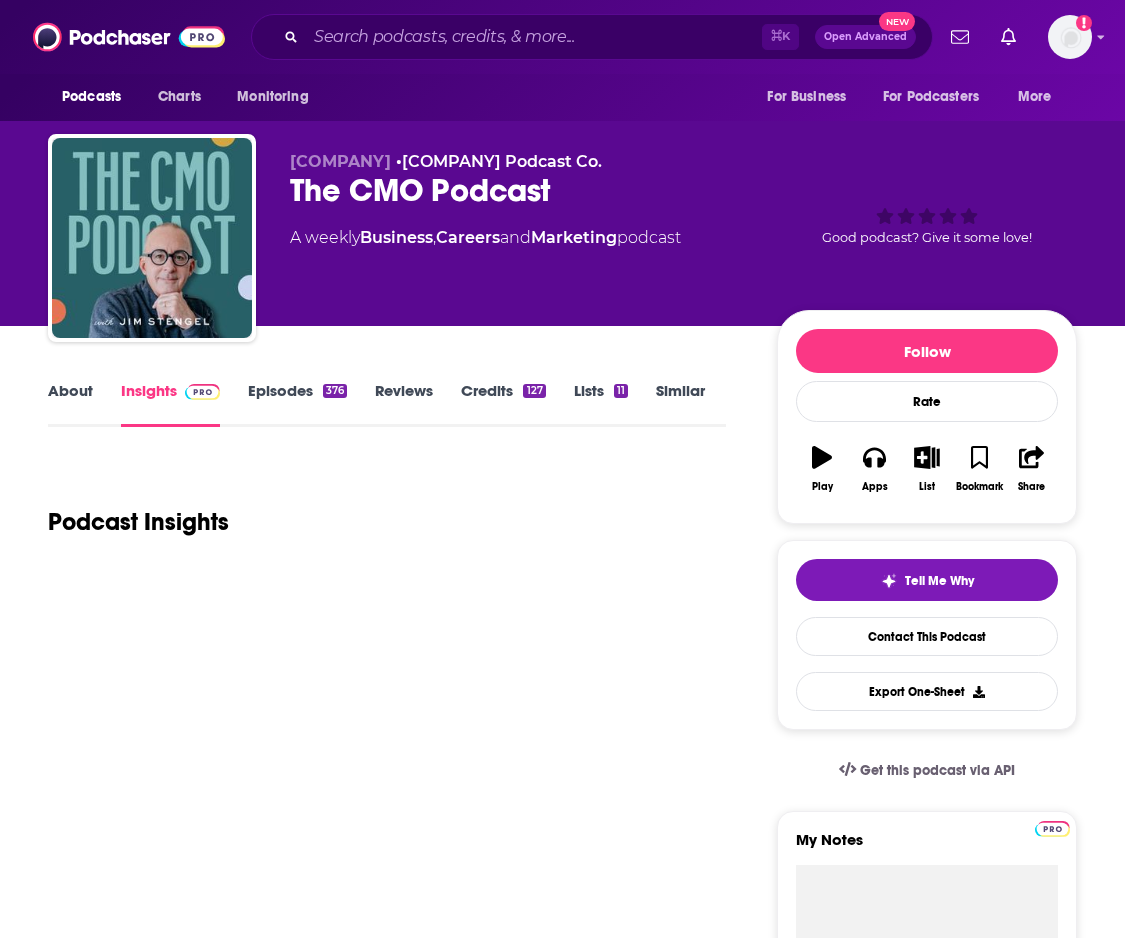 click on "Episodes 376" at bounding box center [297, 404] 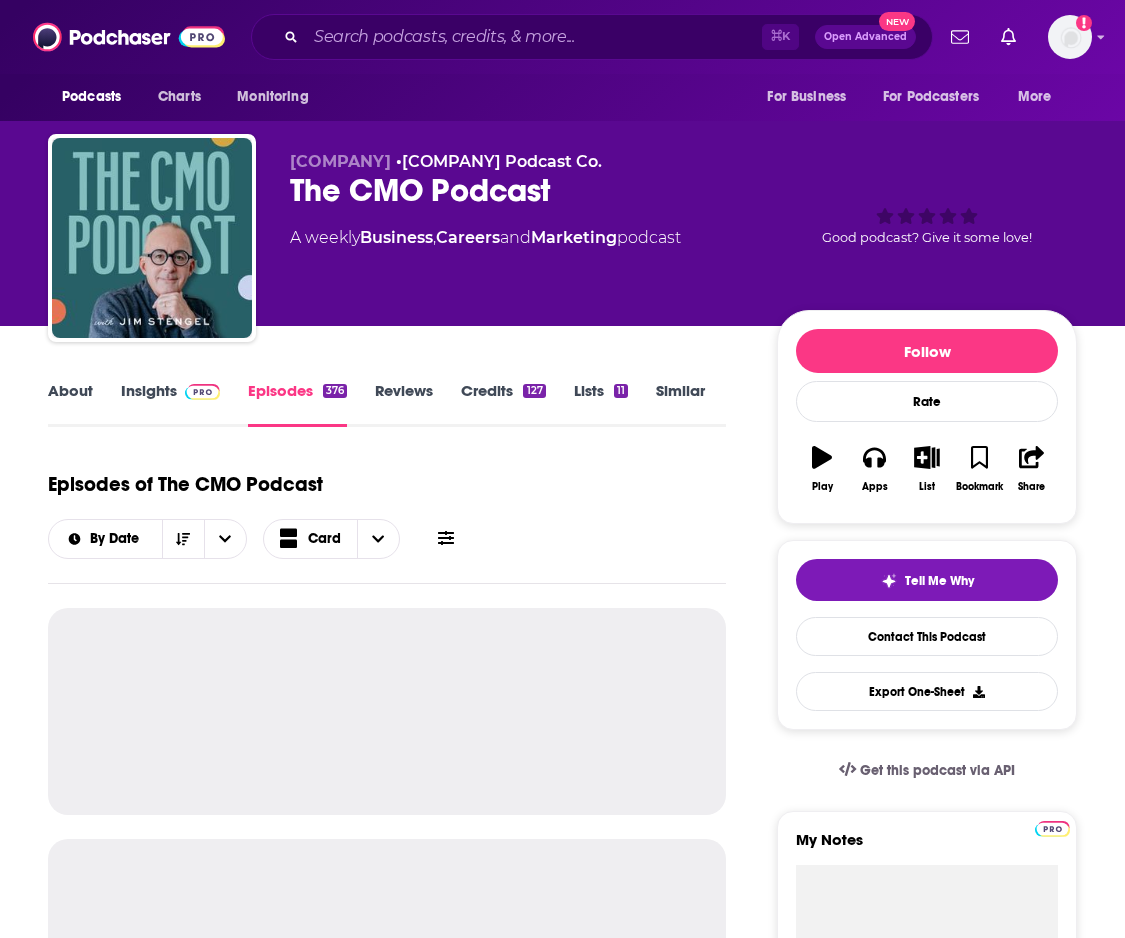click on "Insights" at bounding box center [170, 404] 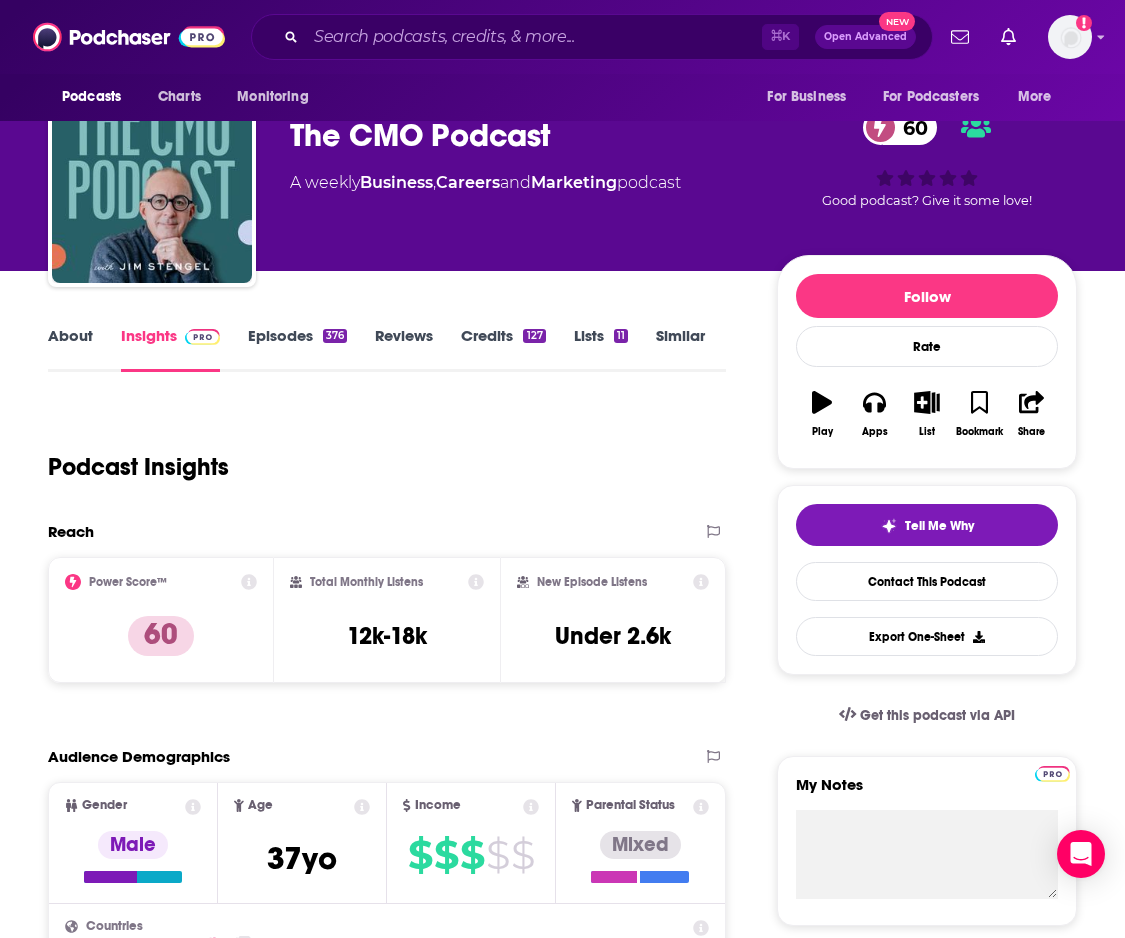 scroll, scrollTop: 0, scrollLeft: 0, axis: both 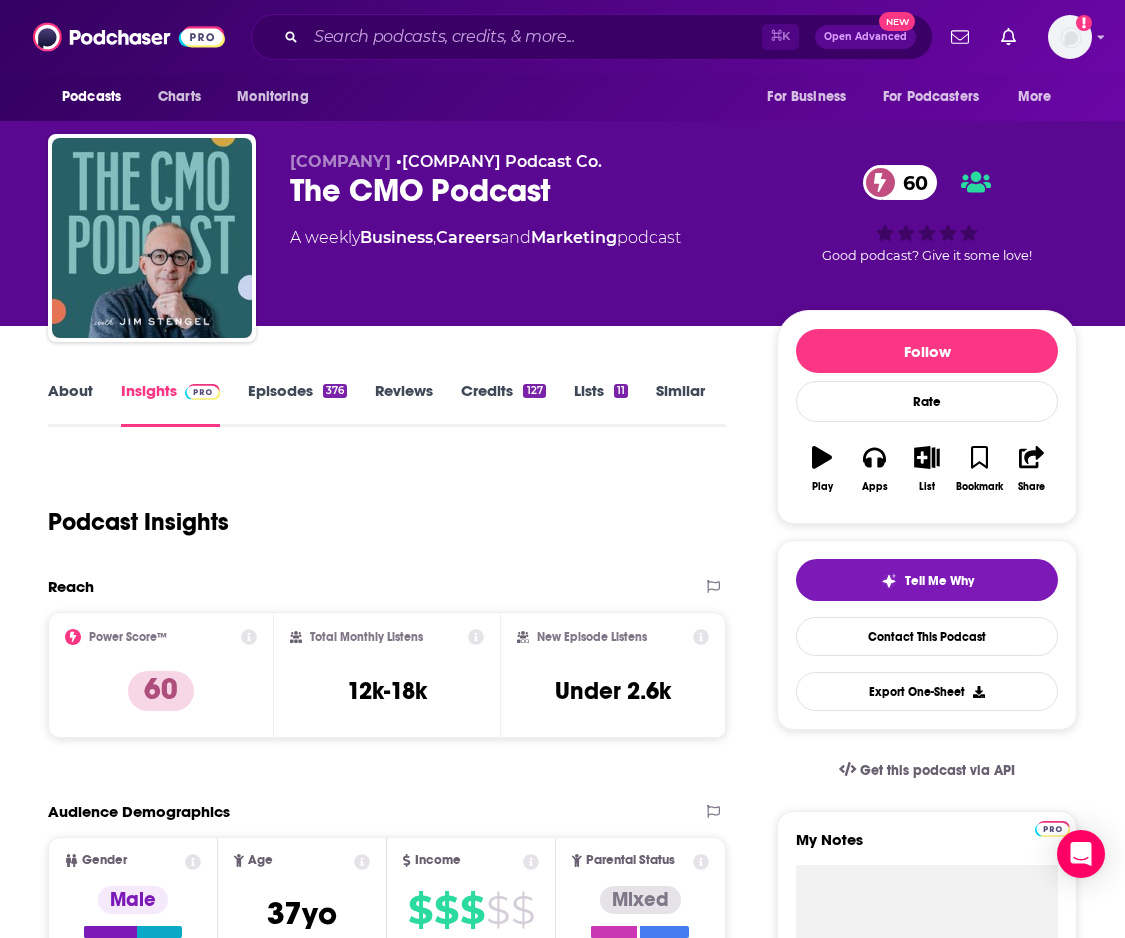 click on "About" at bounding box center [70, 404] 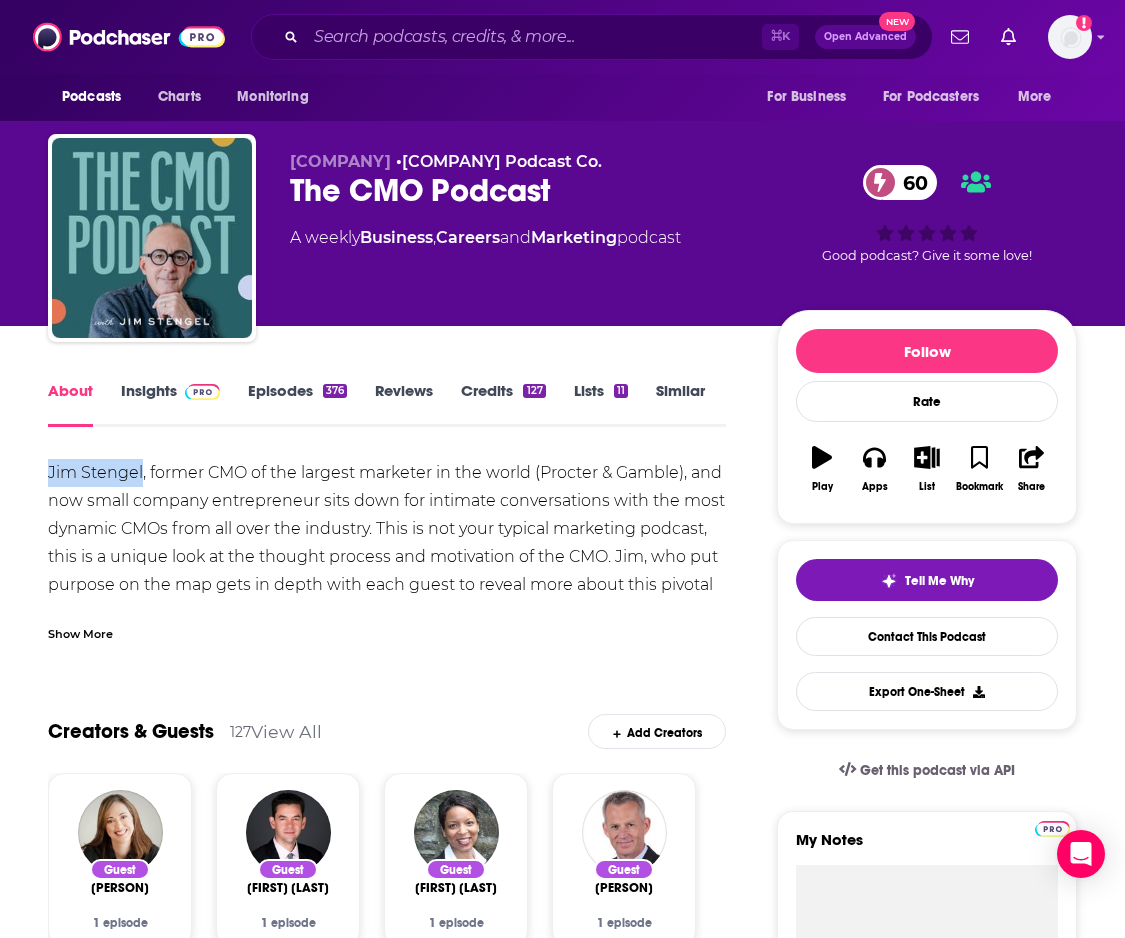 copy on "[FIRST] [LAST]" 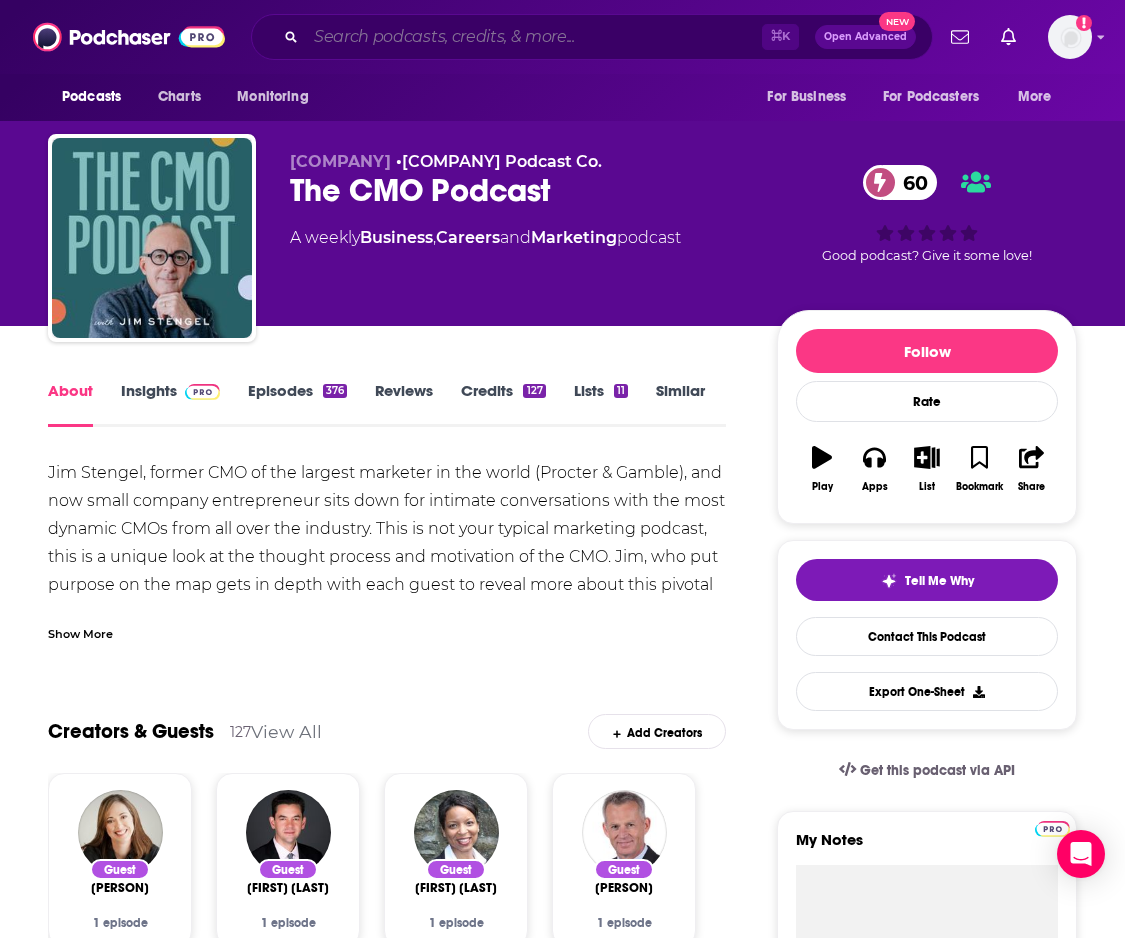 click at bounding box center [534, 37] 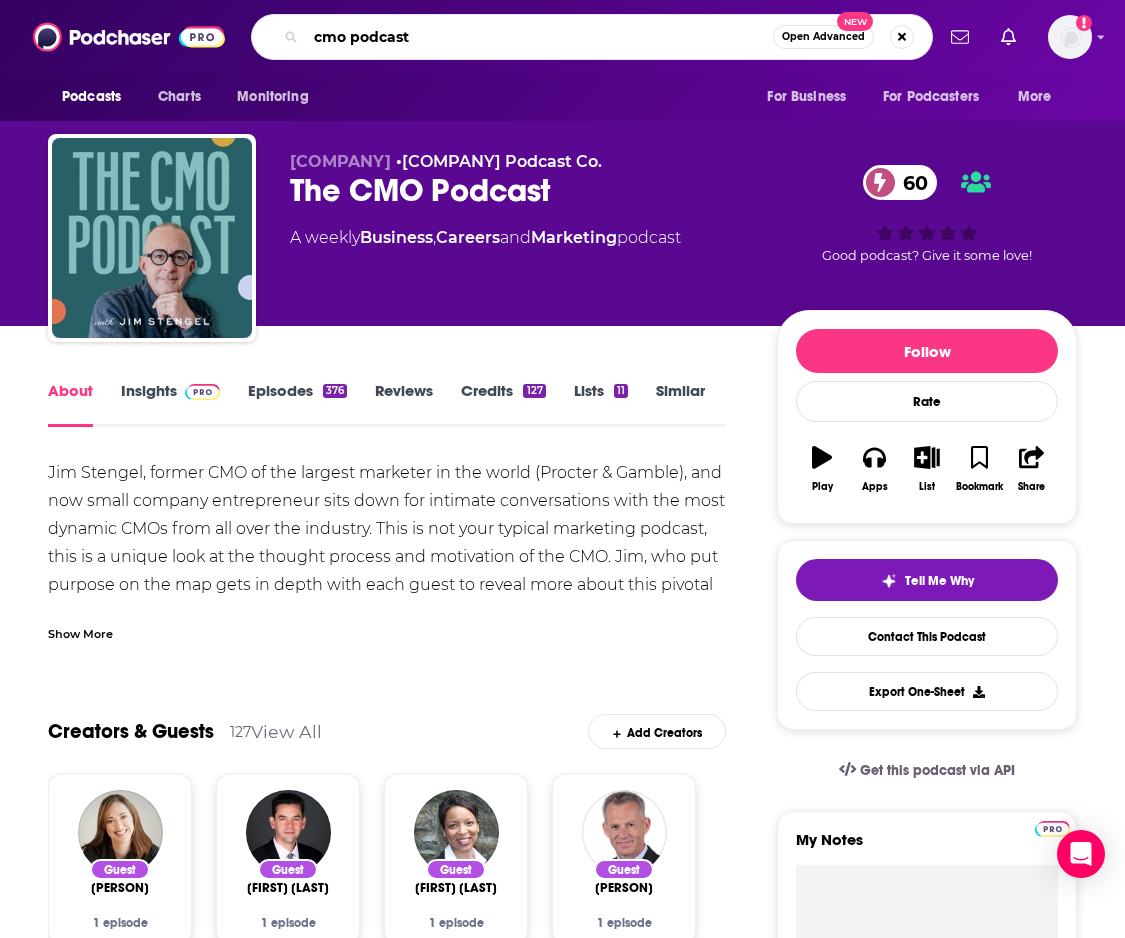 type on "cmo podcasts" 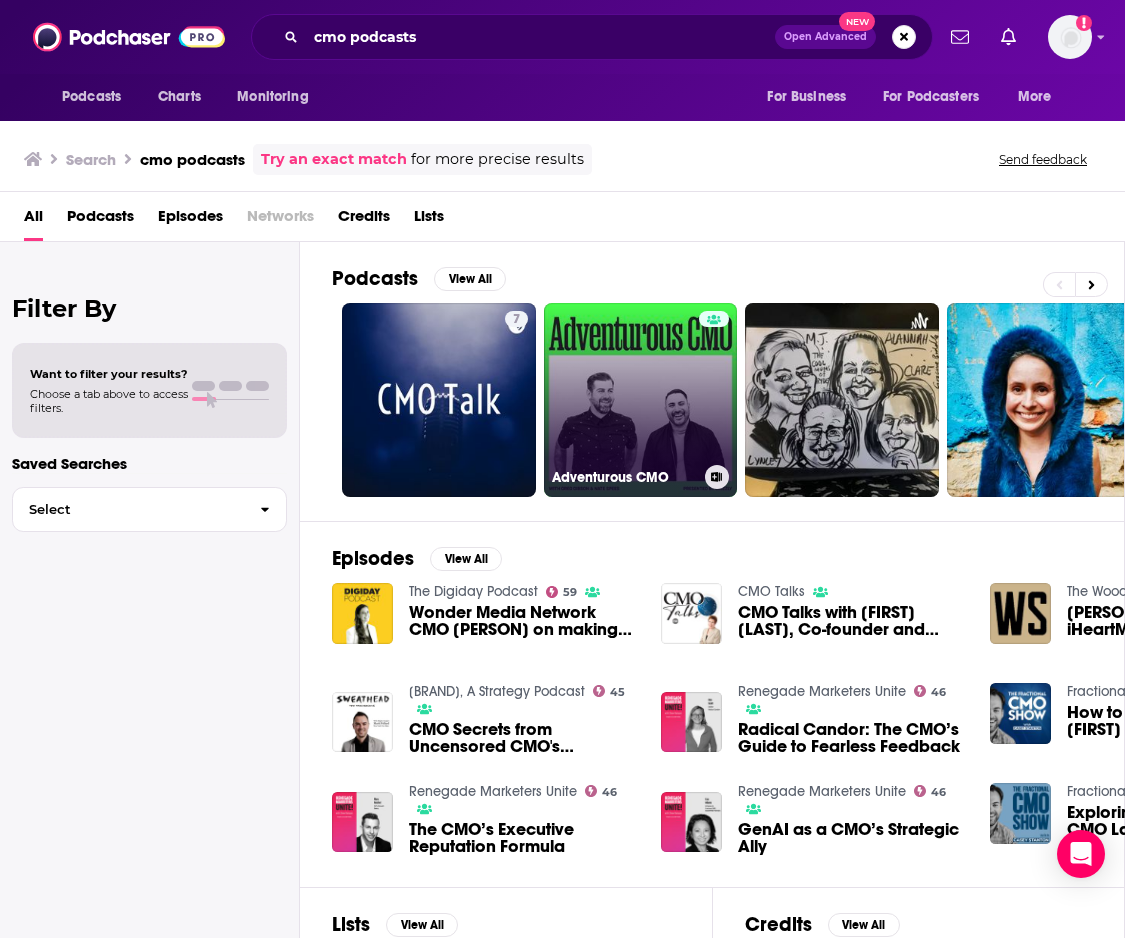 click on "Adventurous CMO" at bounding box center [641, 400] 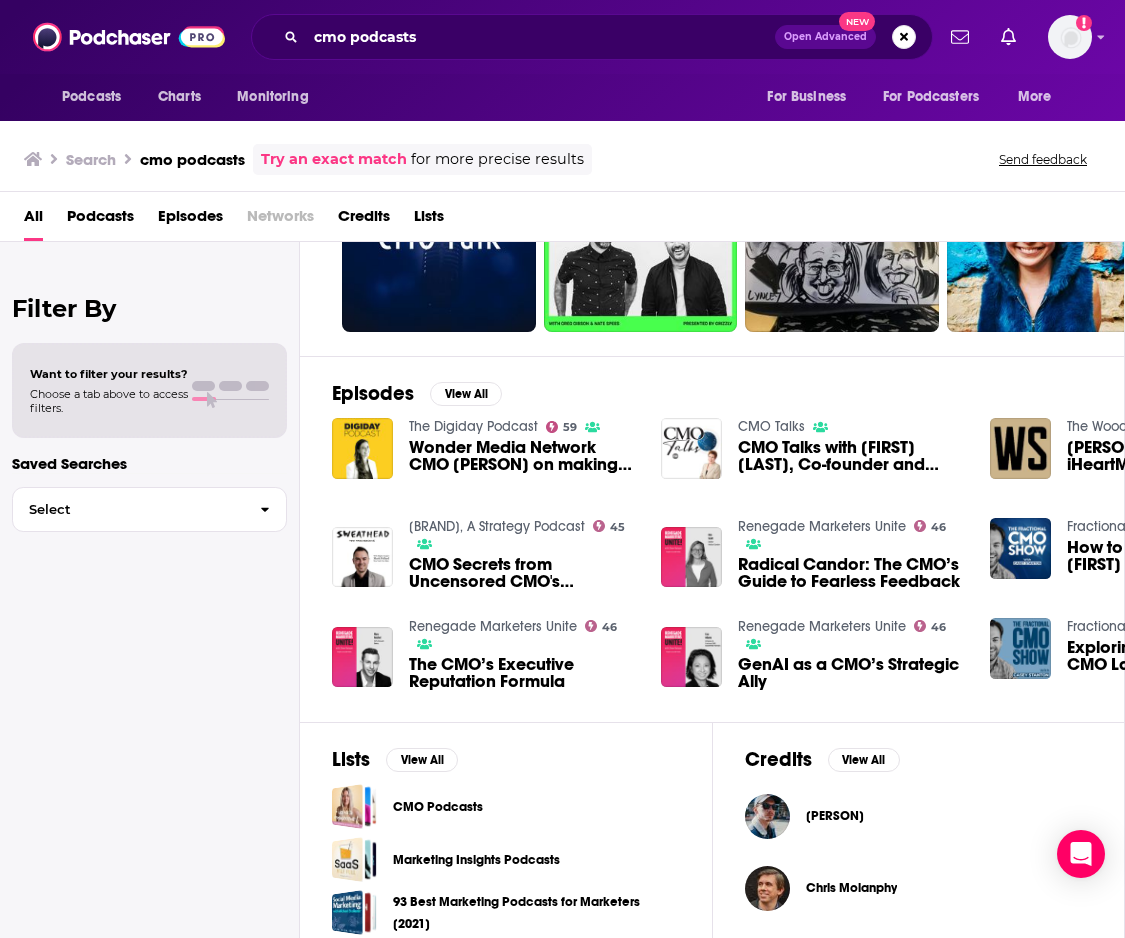 scroll, scrollTop: 163, scrollLeft: 0, axis: vertical 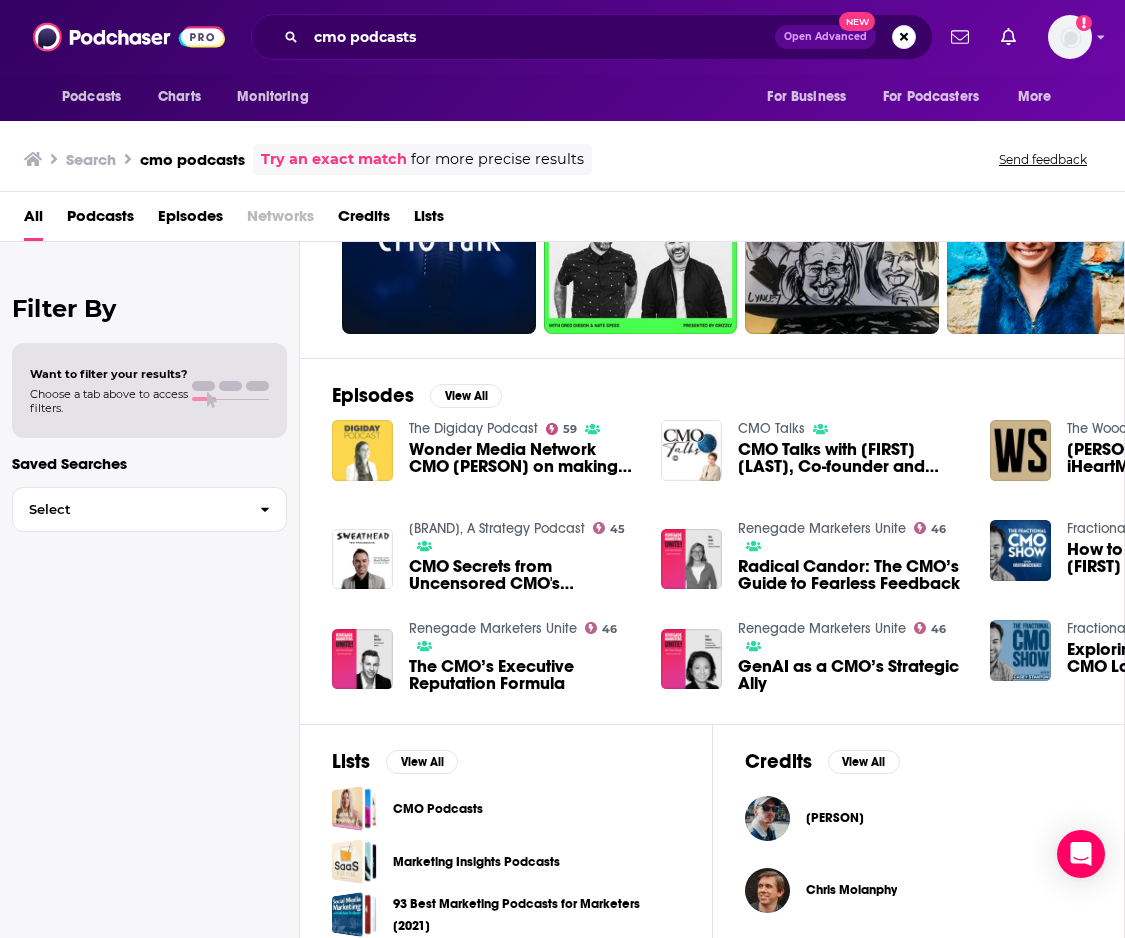 click at bounding box center (362, 450) 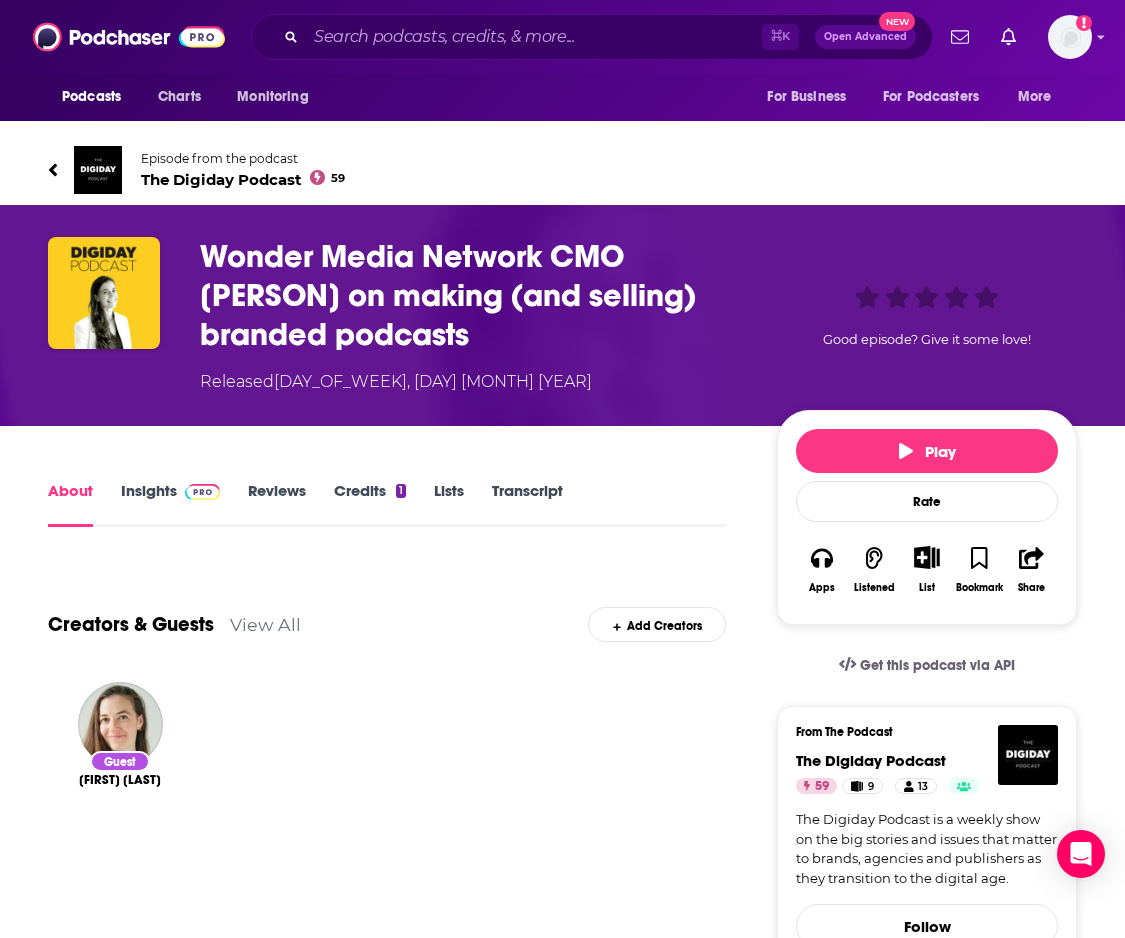 click on "Insights" at bounding box center (170, 504) 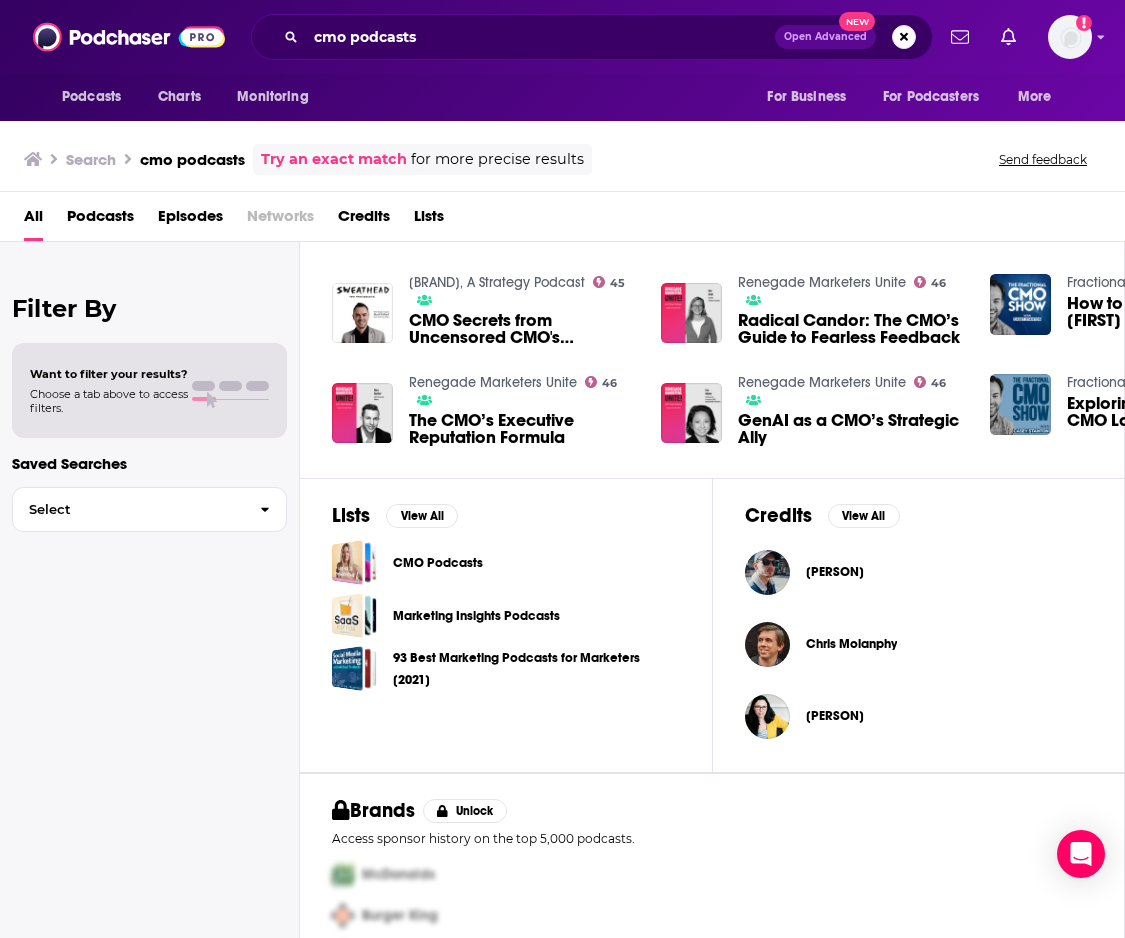 scroll, scrollTop: 413, scrollLeft: 0, axis: vertical 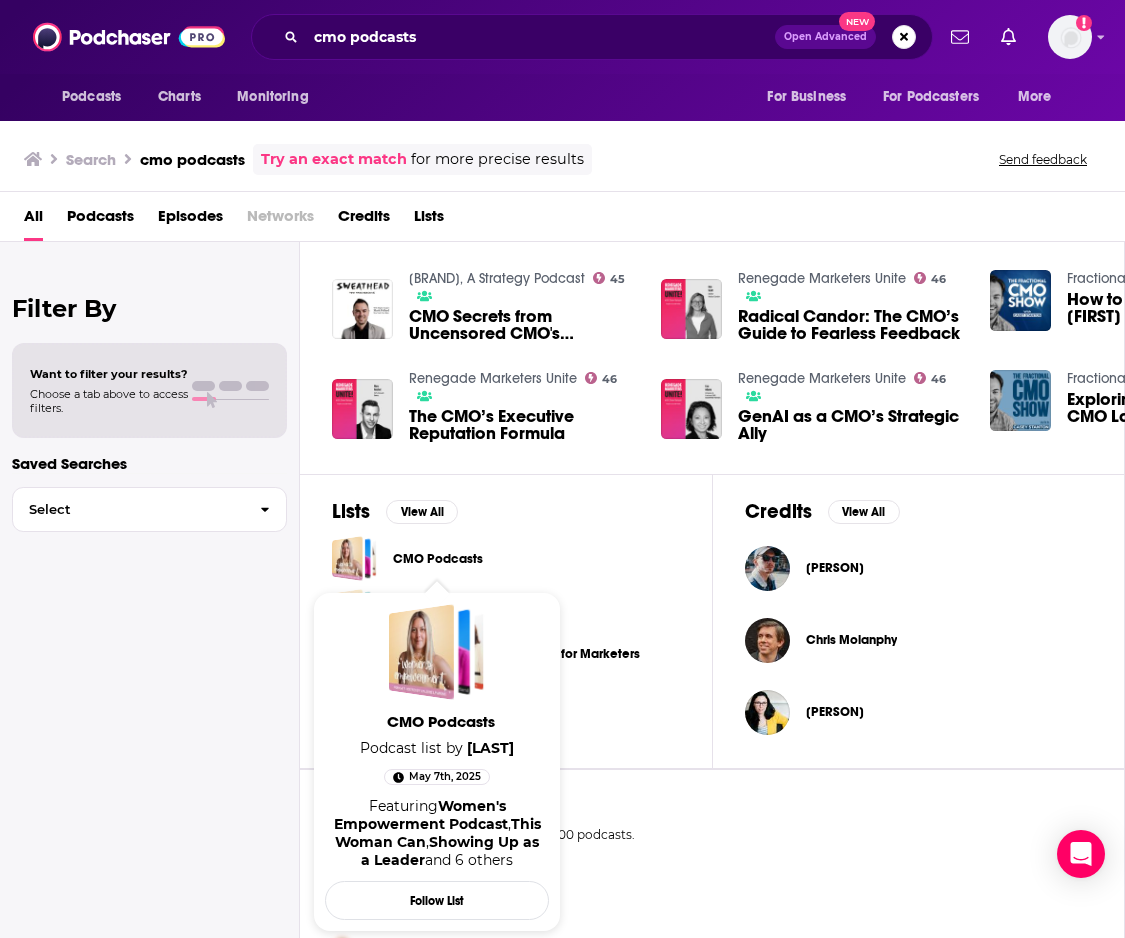 click on "CMO Podcasts" at bounding box center (438, 559) 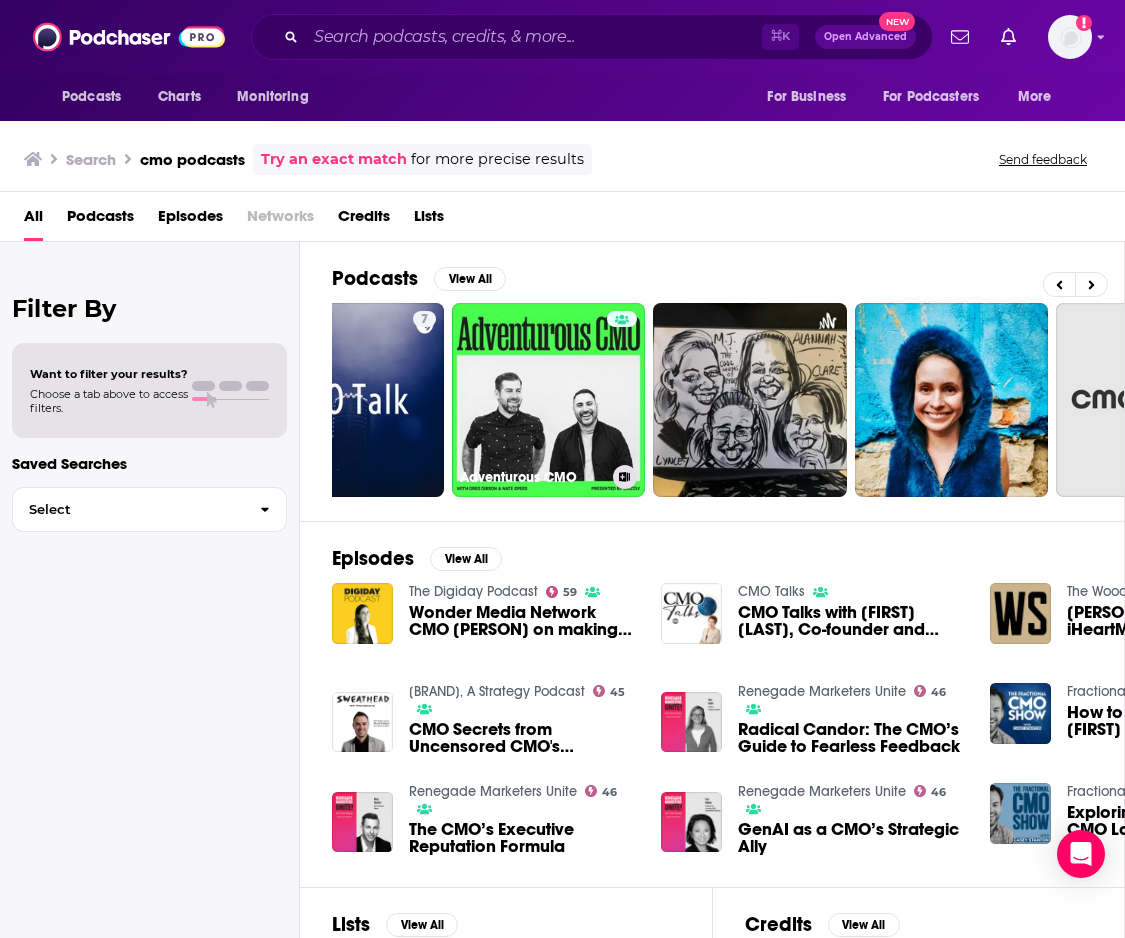scroll, scrollTop: 0, scrollLeft: 95, axis: horizontal 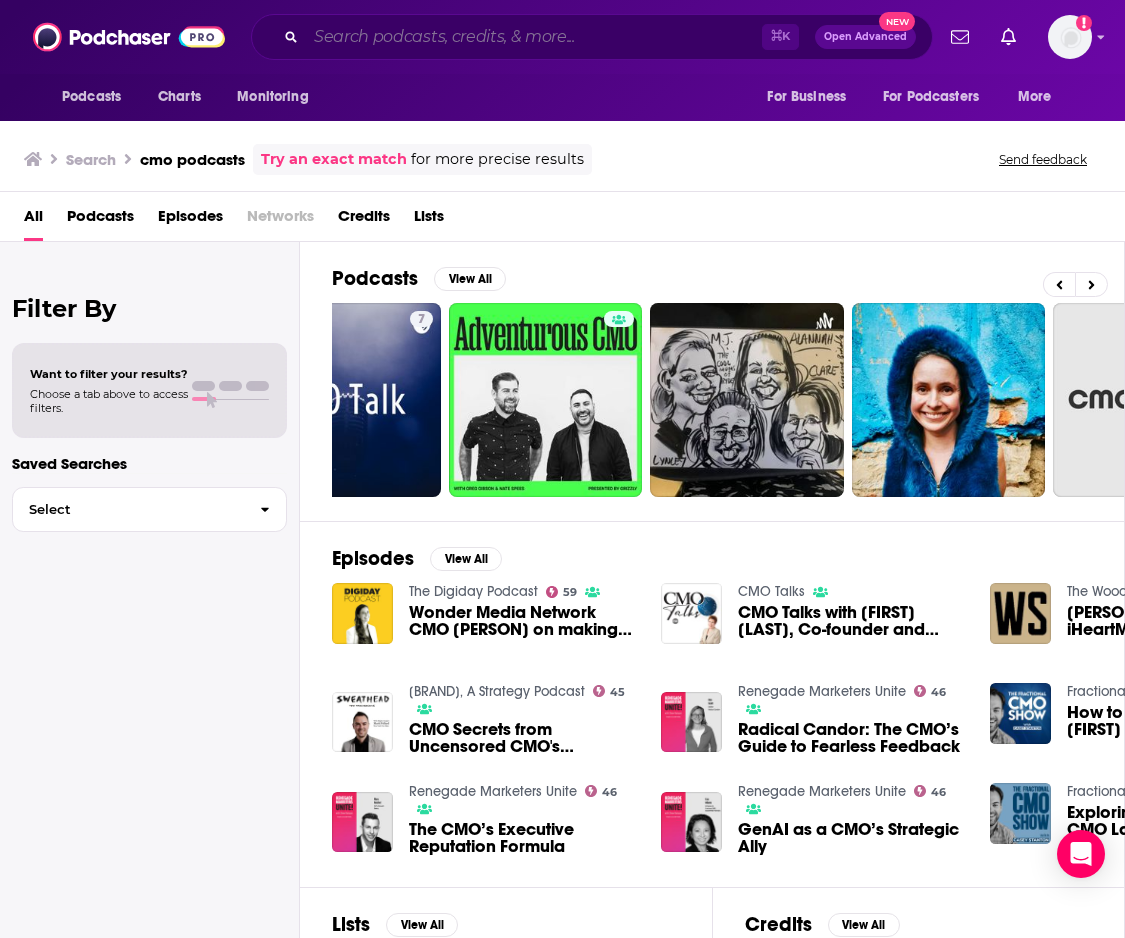 click at bounding box center (534, 37) 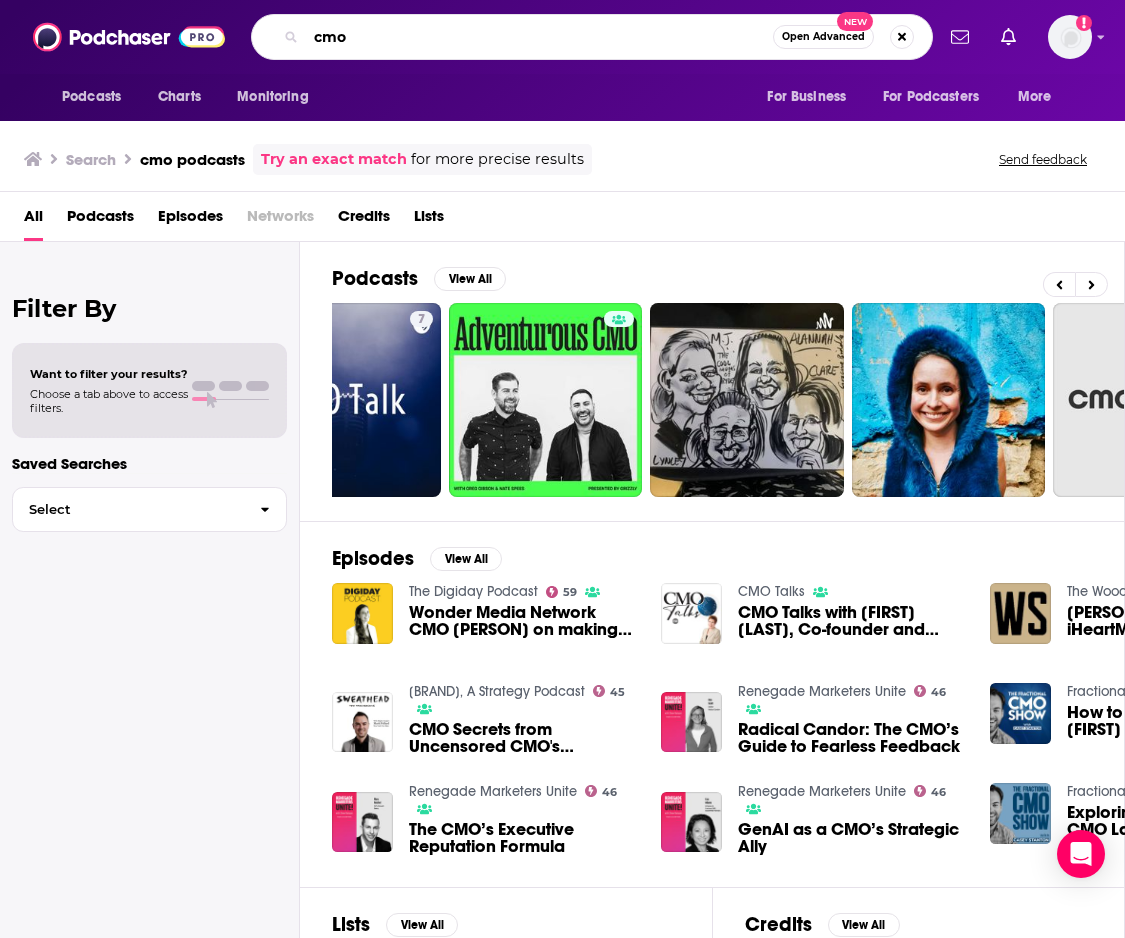 type on "cmo" 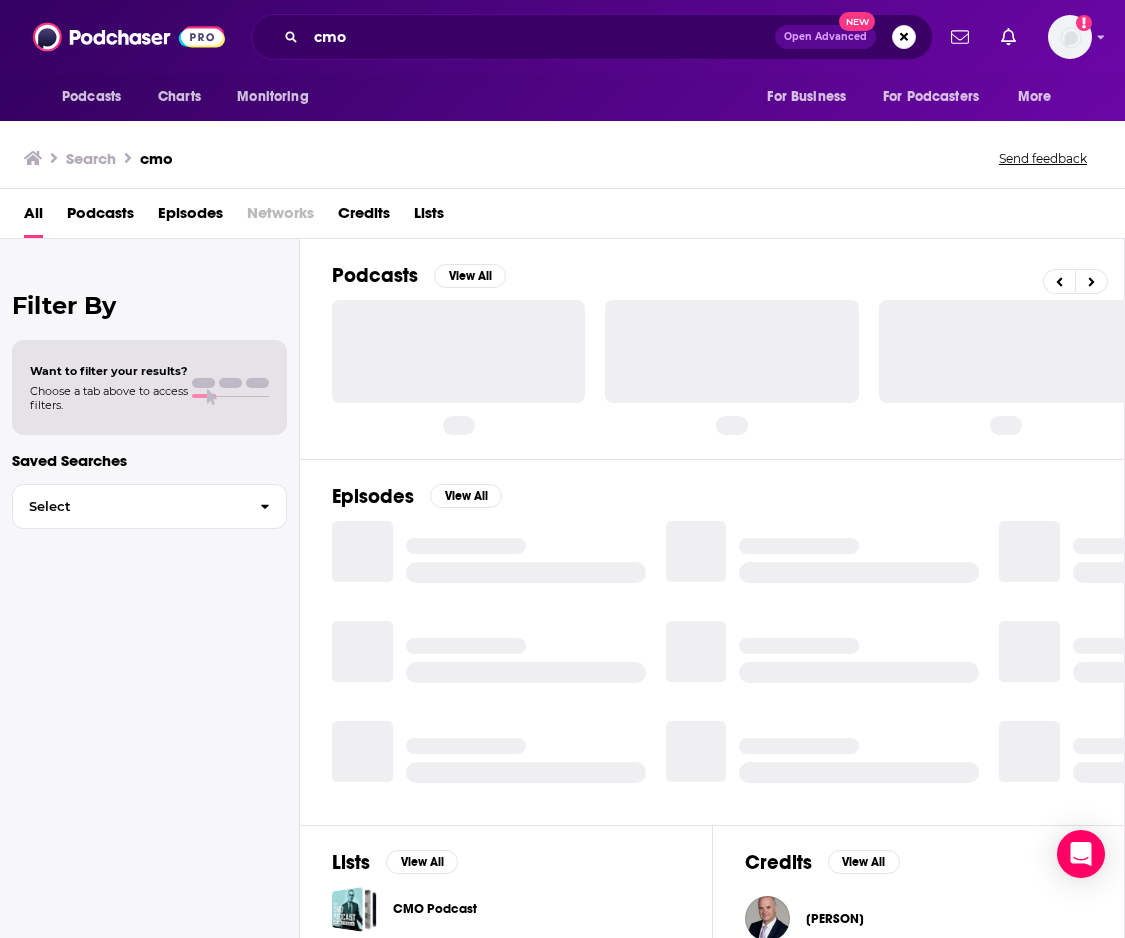 click on "Podcasts" at bounding box center (100, 217) 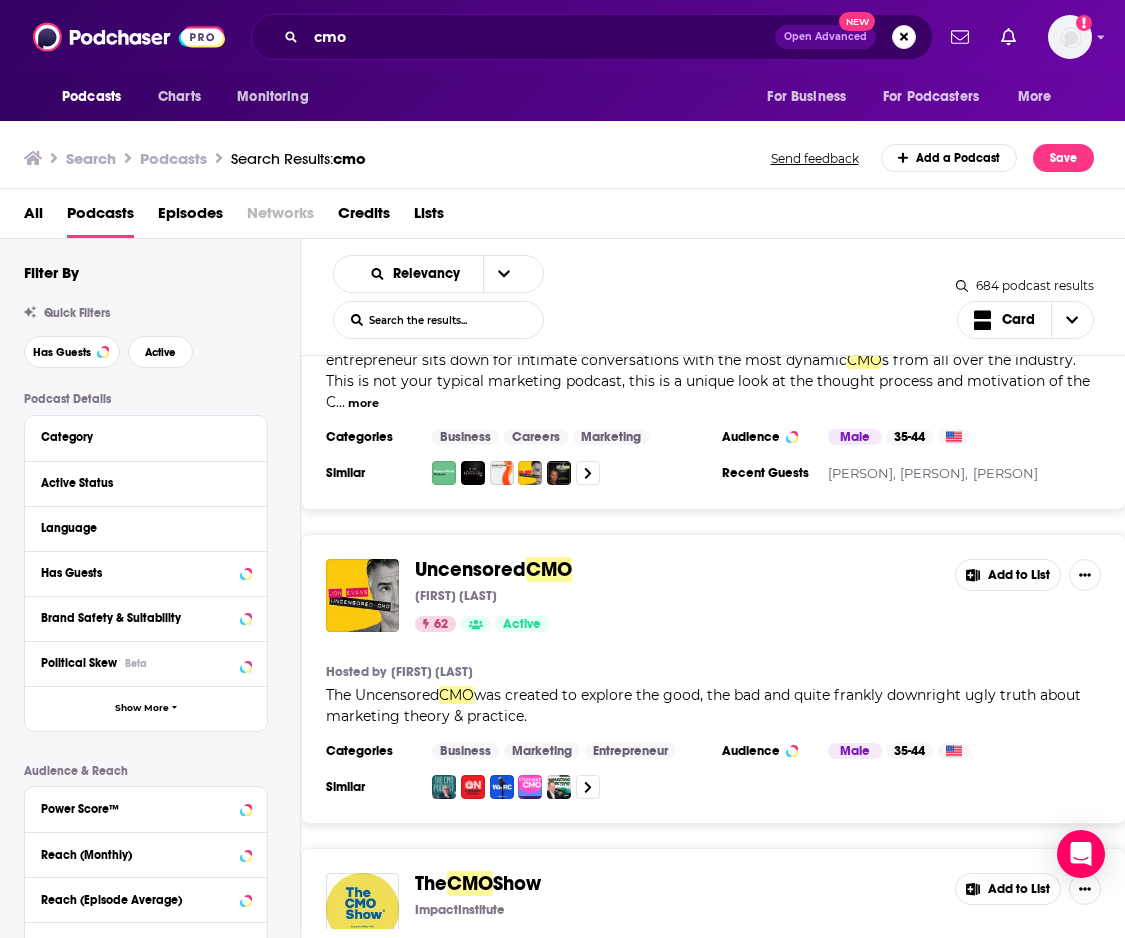 scroll, scrollTop: 184, scrollLeft: 0, axis: vertical 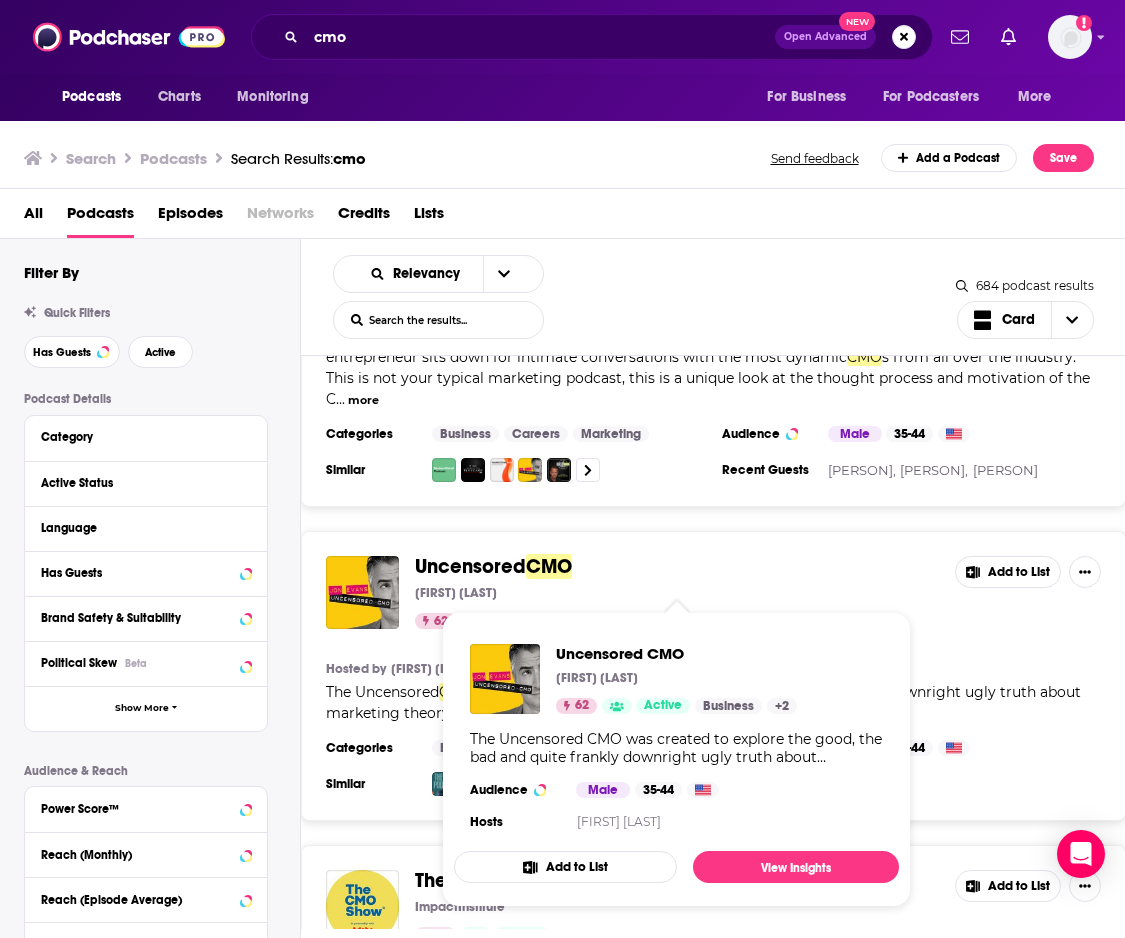 click on "Uncensored" at bounding box center [470, 566] 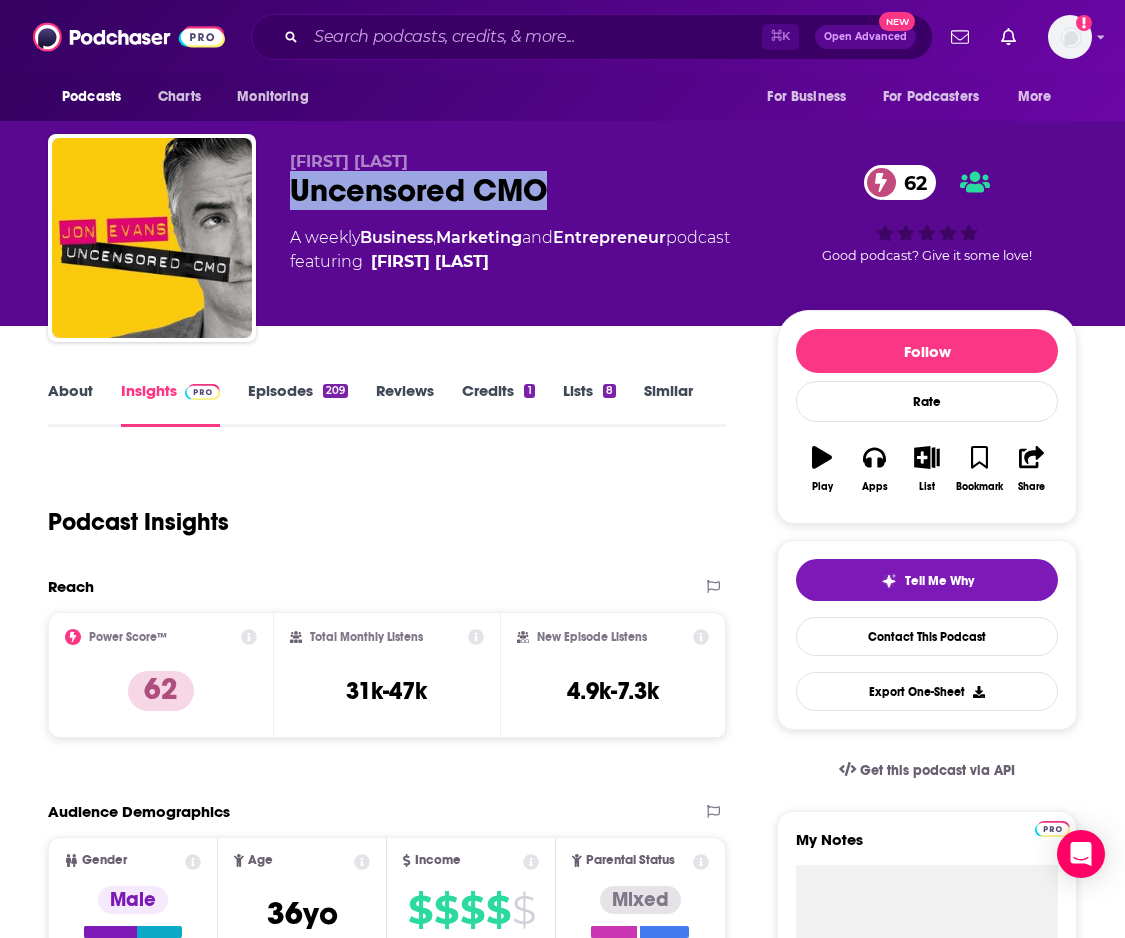 copy on "Uncensored CMO" 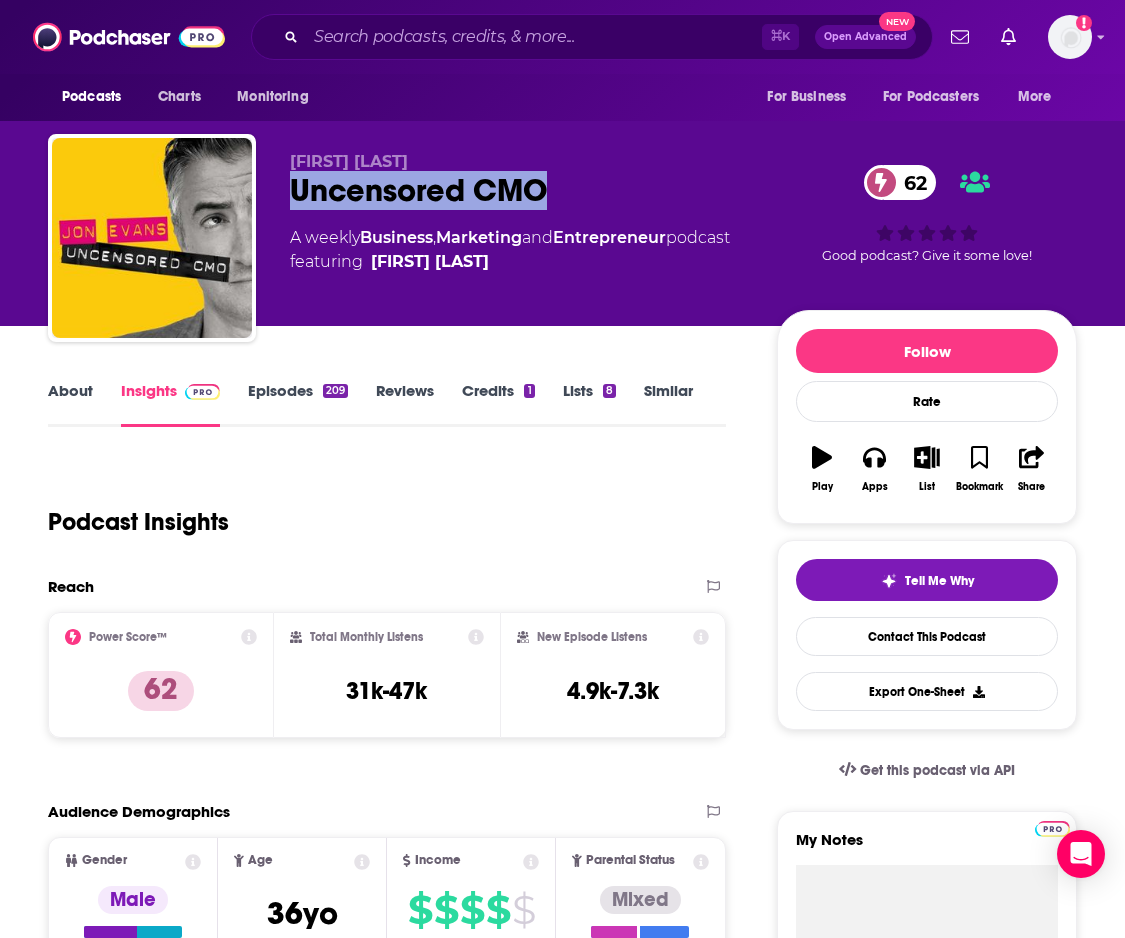click on "About" at bounding box center (70, 404) 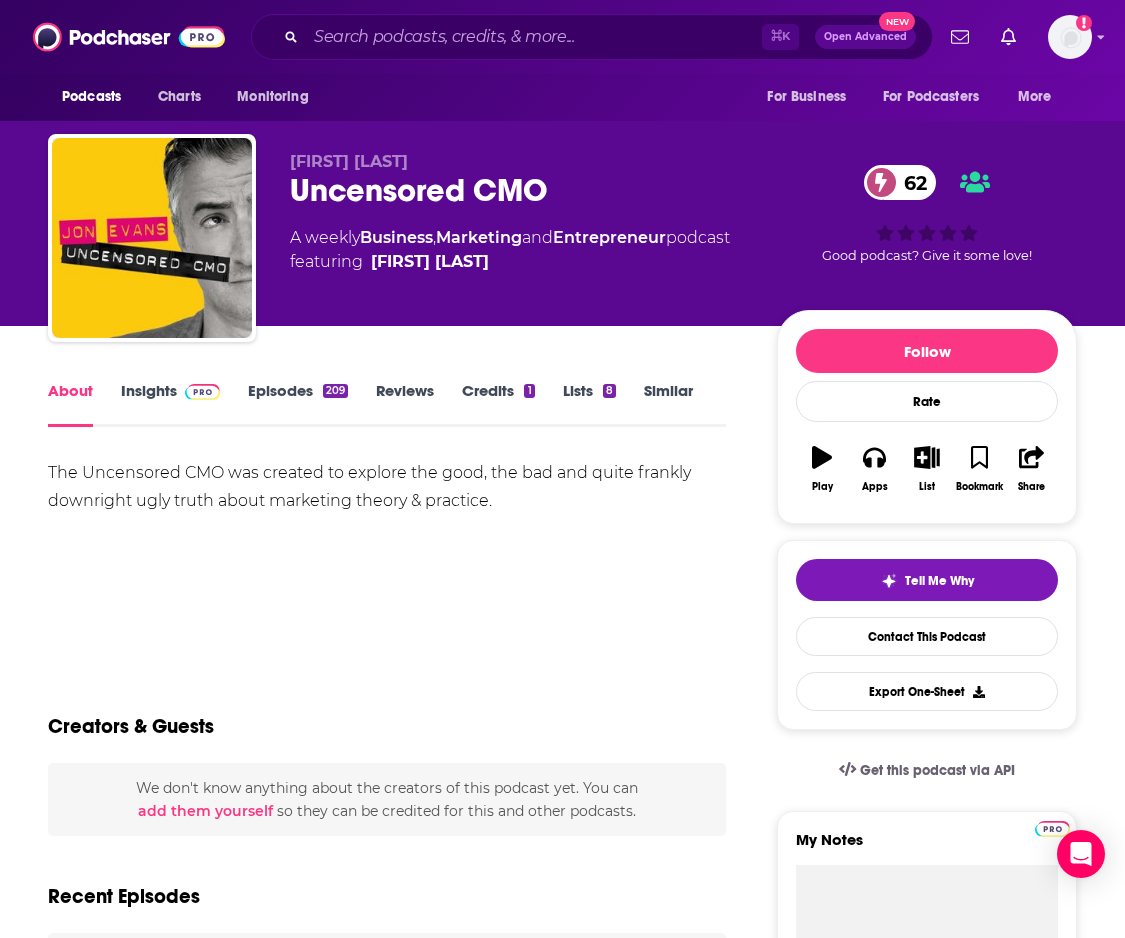 click on "The Uncensored CMO was created to explore the good, the bad and quite frankly downright ugly truth about marketing theory & practice." at bounding box center [387, 487] 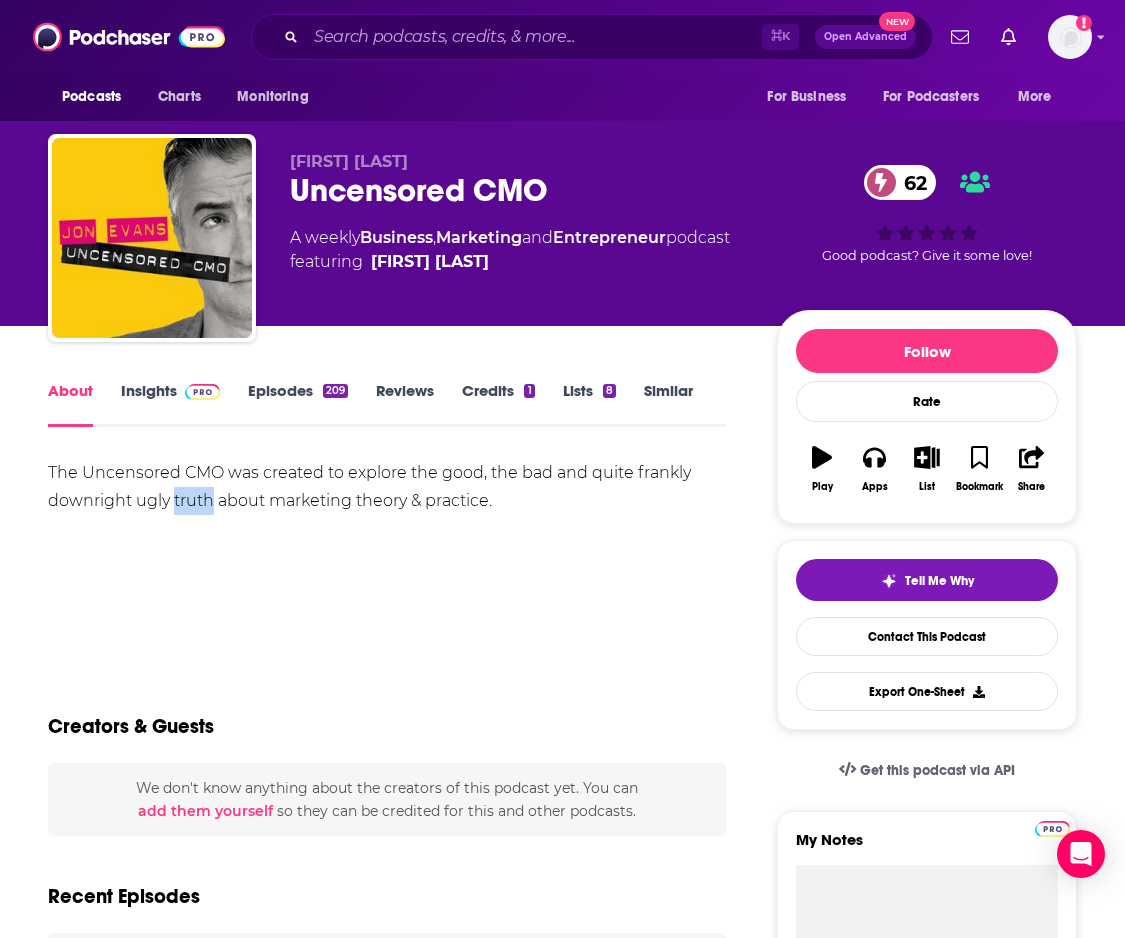 click on "The Uncensored CMO was created to explore the good, the bad and quite frankly downright ugly truth about marketing theory & practice." at bounding box center [387, 487] 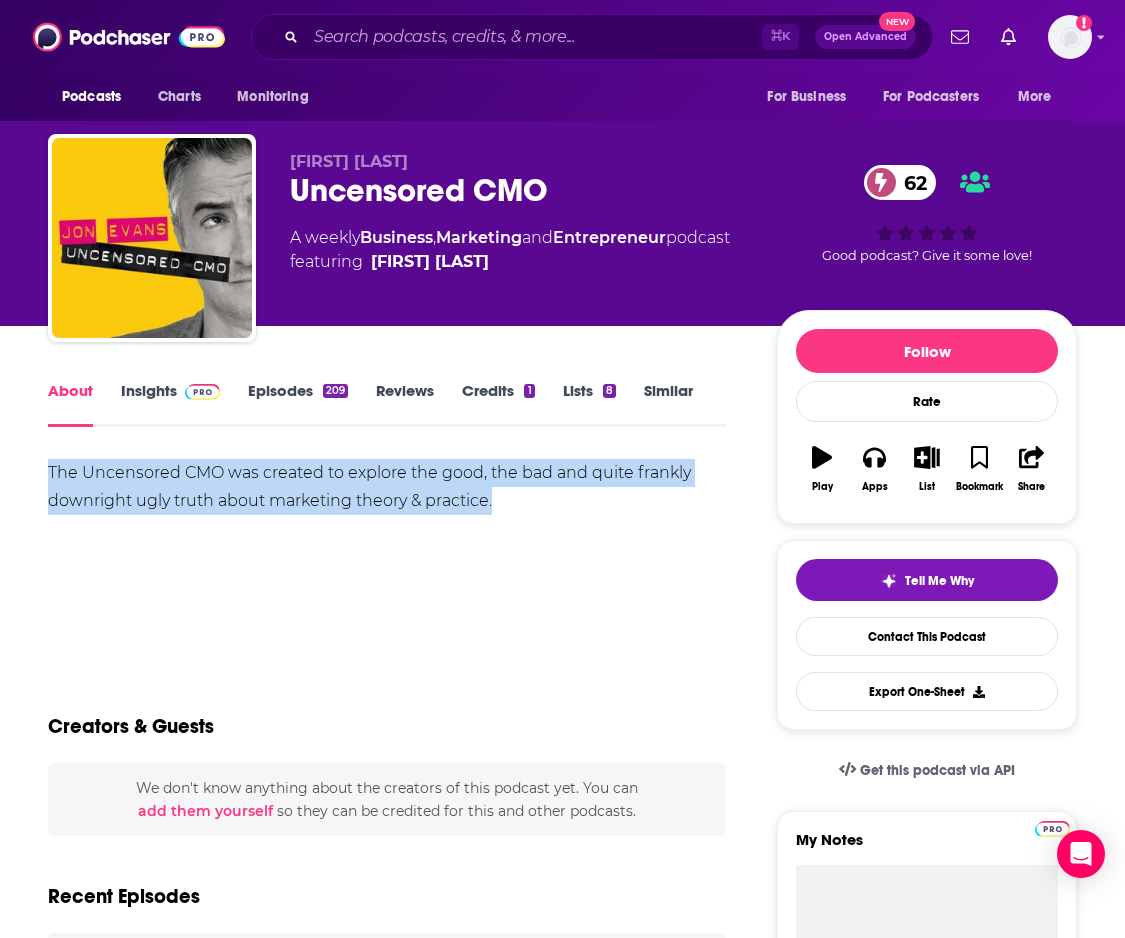 click on "The Uncensored CMO was created to explore the good, the bad and quite frankly downright ugly truth about marketing theory & practice." at bounding box center (387, 487) 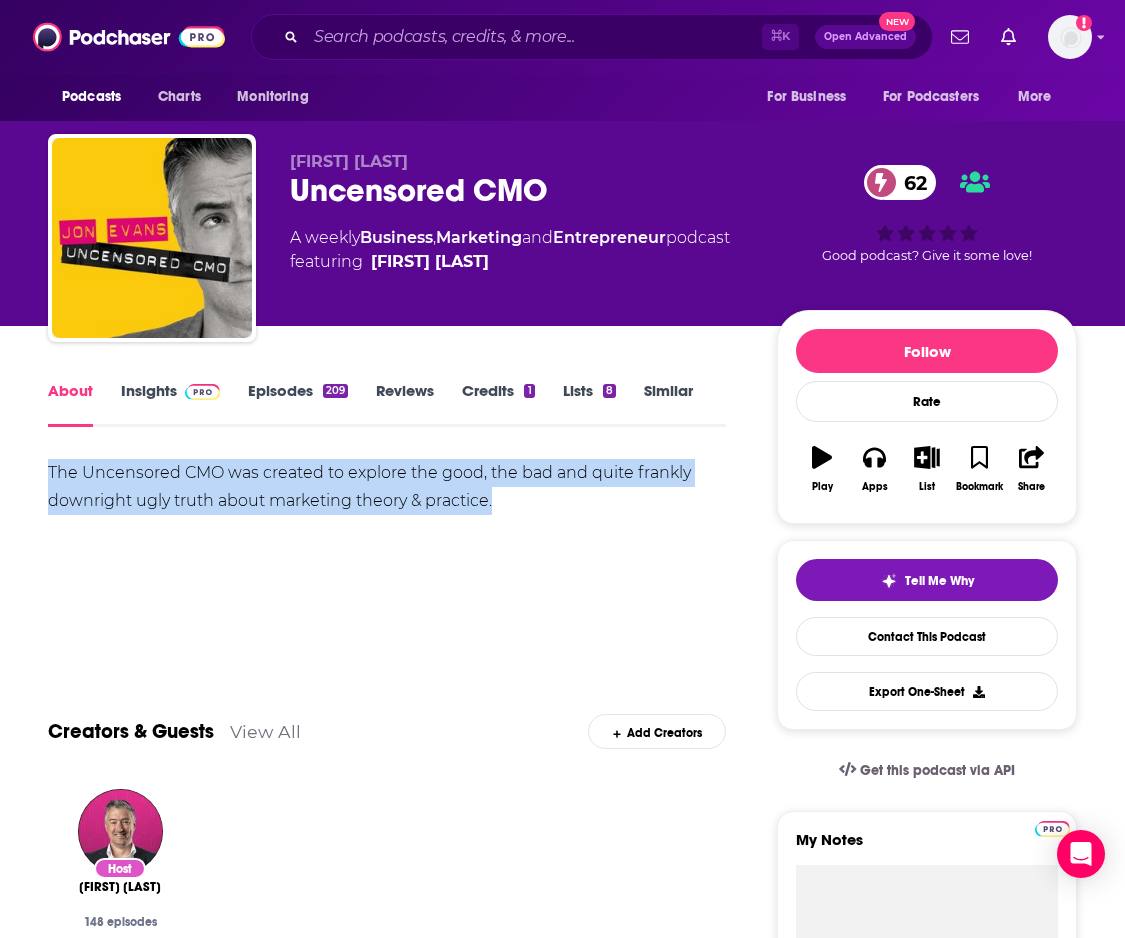 click on "Insights" at bounding box center [170, 404] 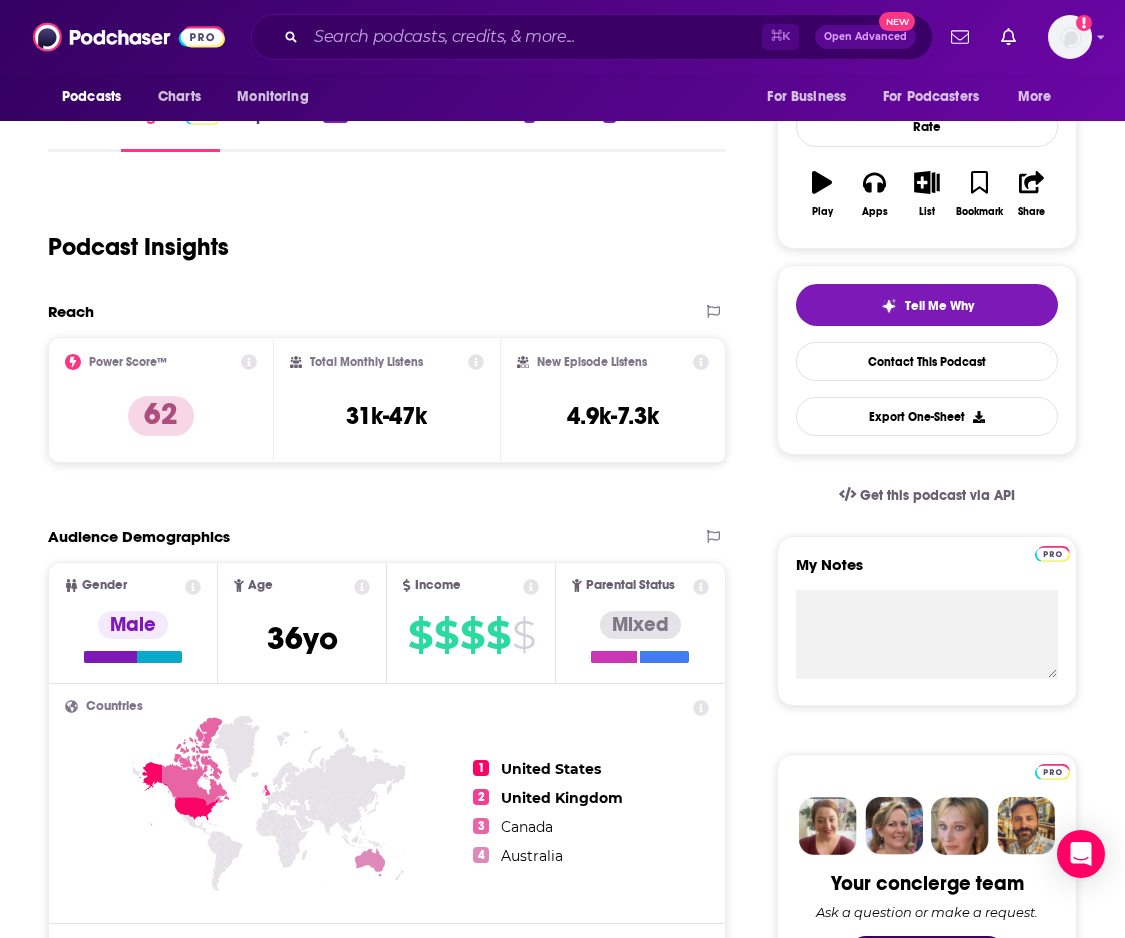 scroll, scrollTop: 0, scrollLeft: 0, axis: both 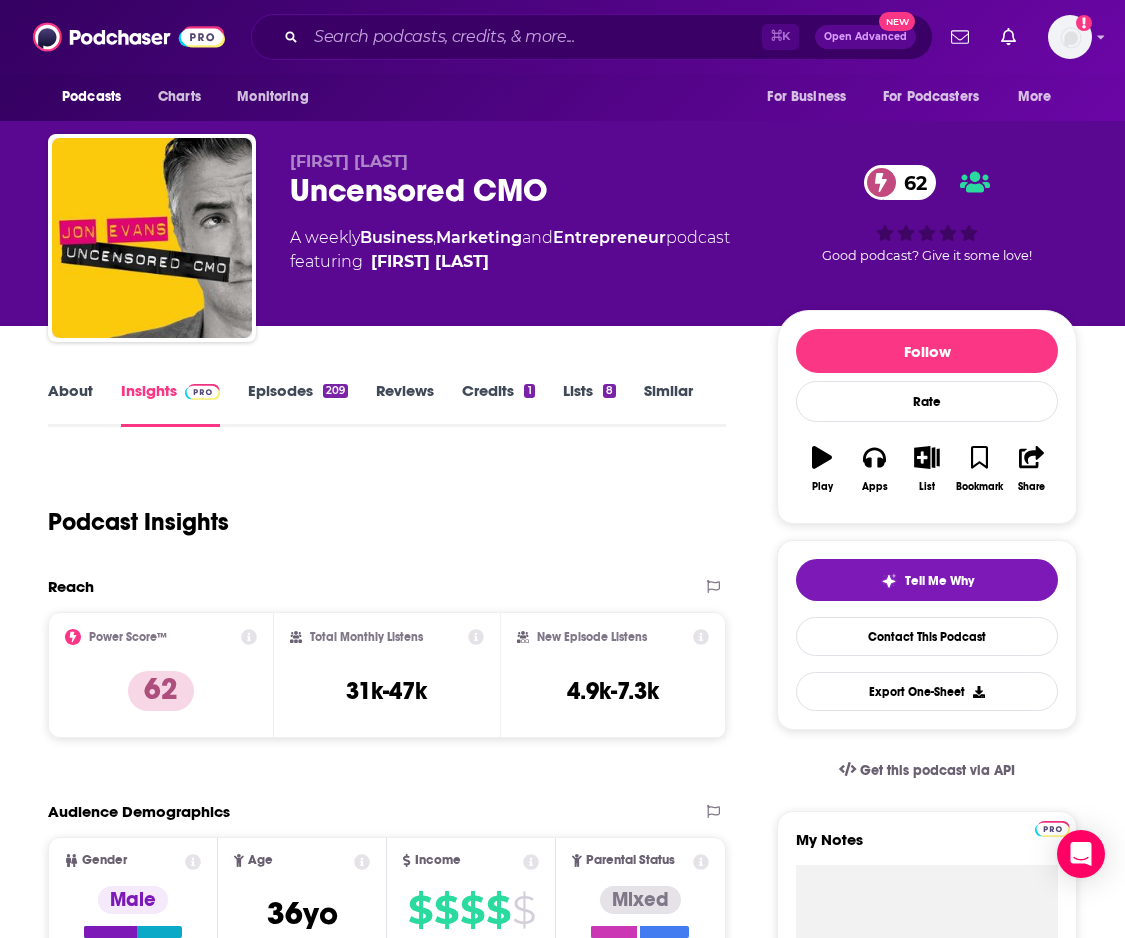 click on "Episodes 209" at bounding box center (298, 404) 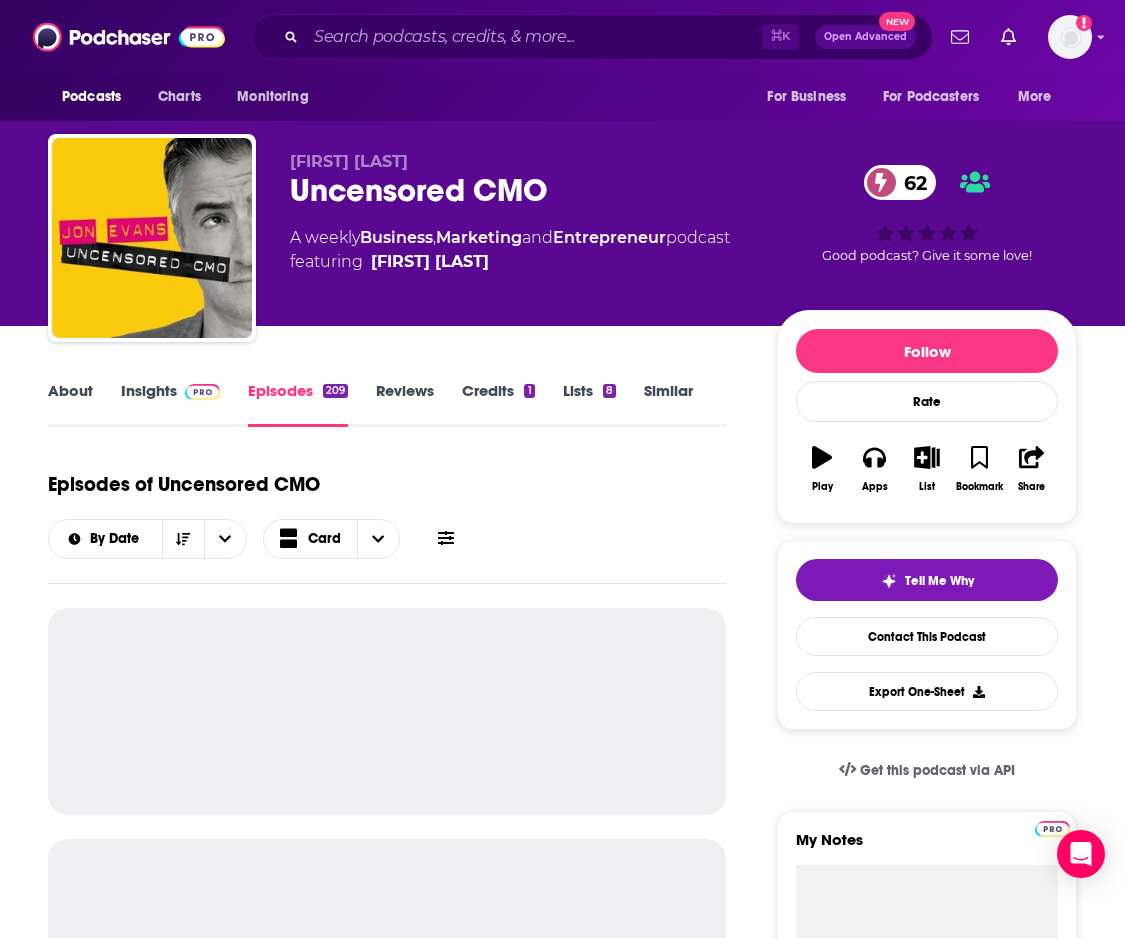 click on "Uncensored CMO 62" at bounding box center [517, 190] 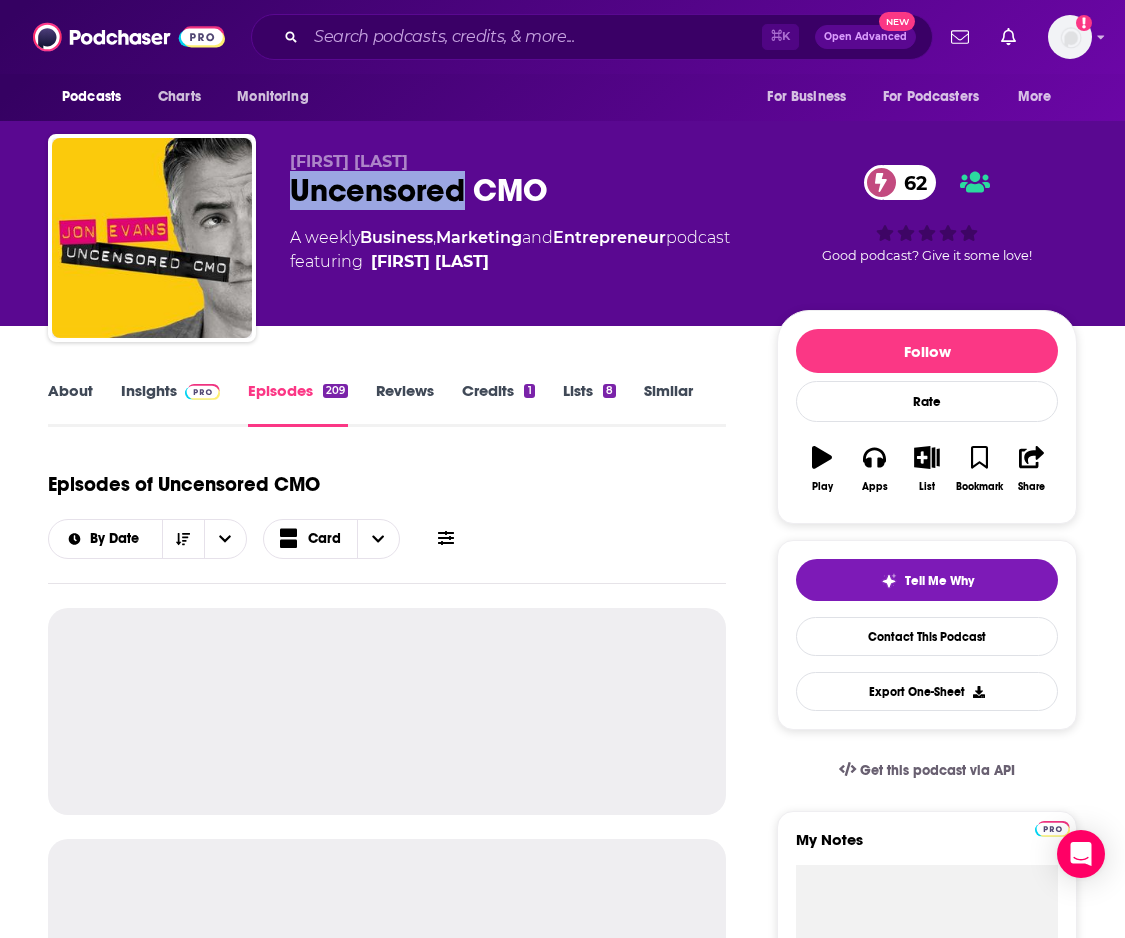 click on "Uncensored CMO 62" at bounding box center (517, 190) 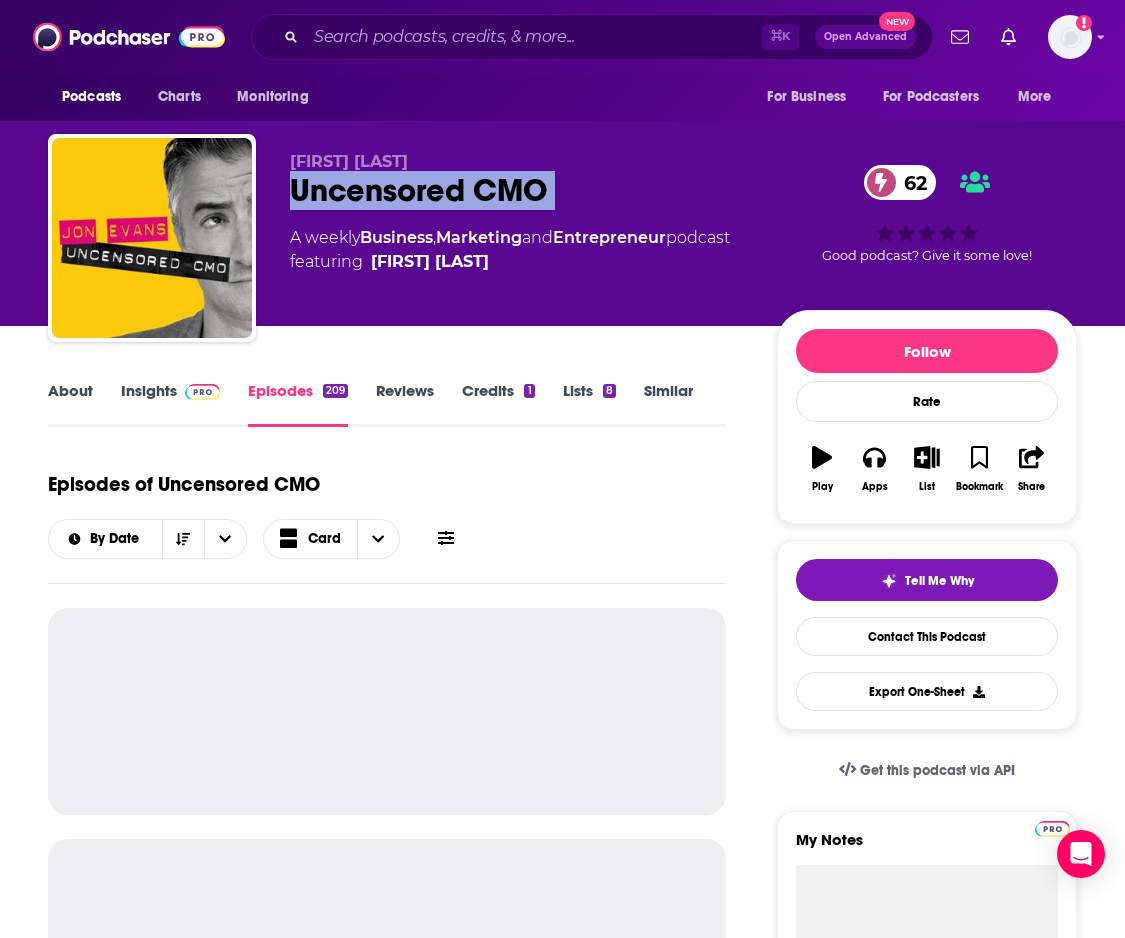 click on "Uncensored CMO 62" at bounding box center (517, 190) 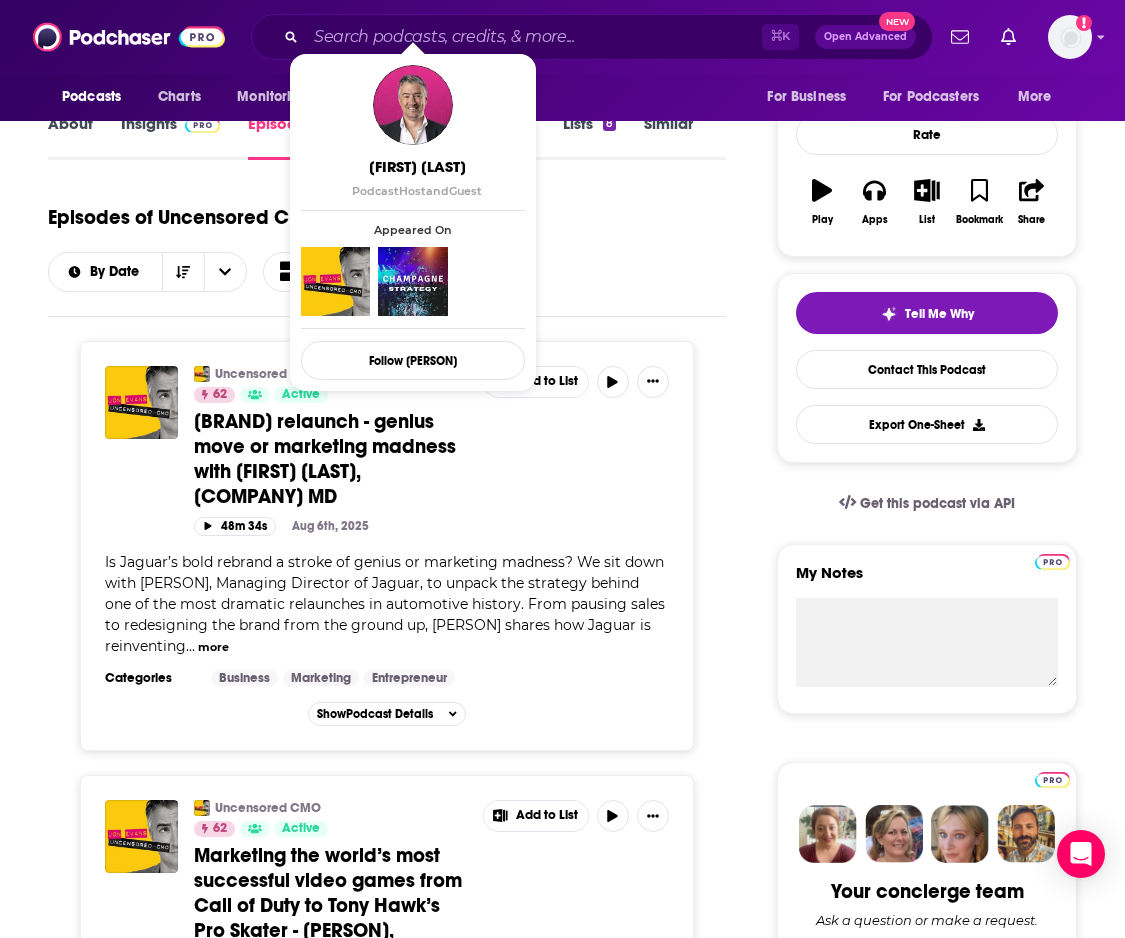 scroll, scrollTop: 276, scrollLeft: 0, axis: vertical 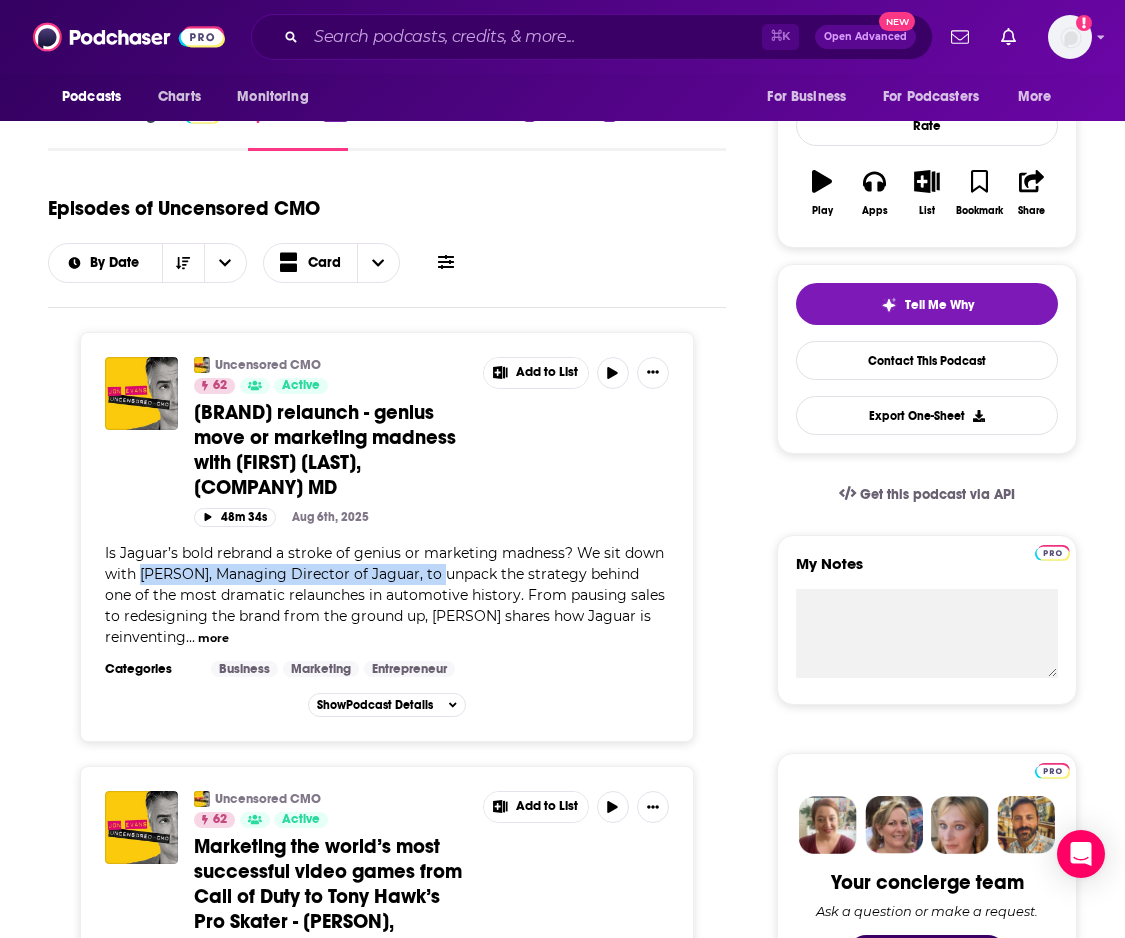 copy on "[PERSON], Managing Director of Jaguar" 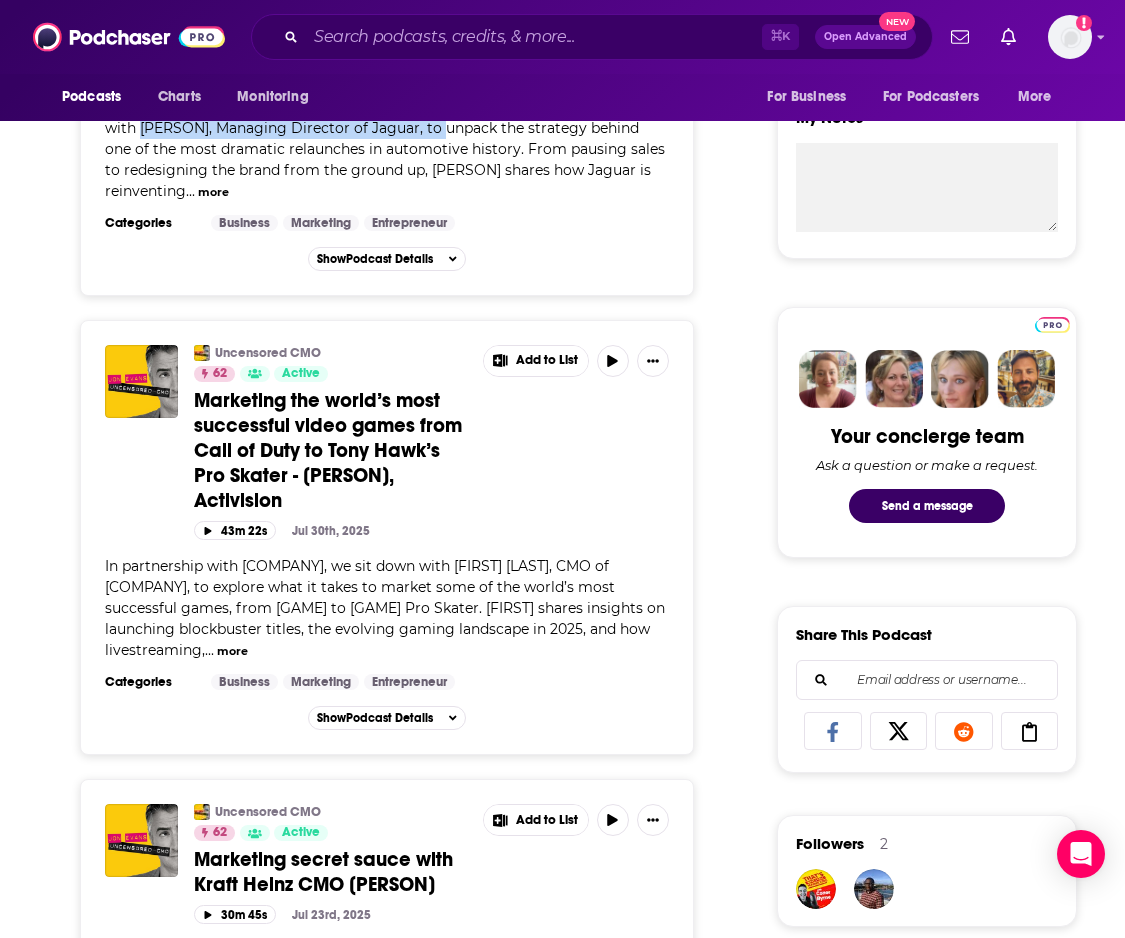 scroll, scrollTop: 723, scrollLeft: 0, axis: vertical 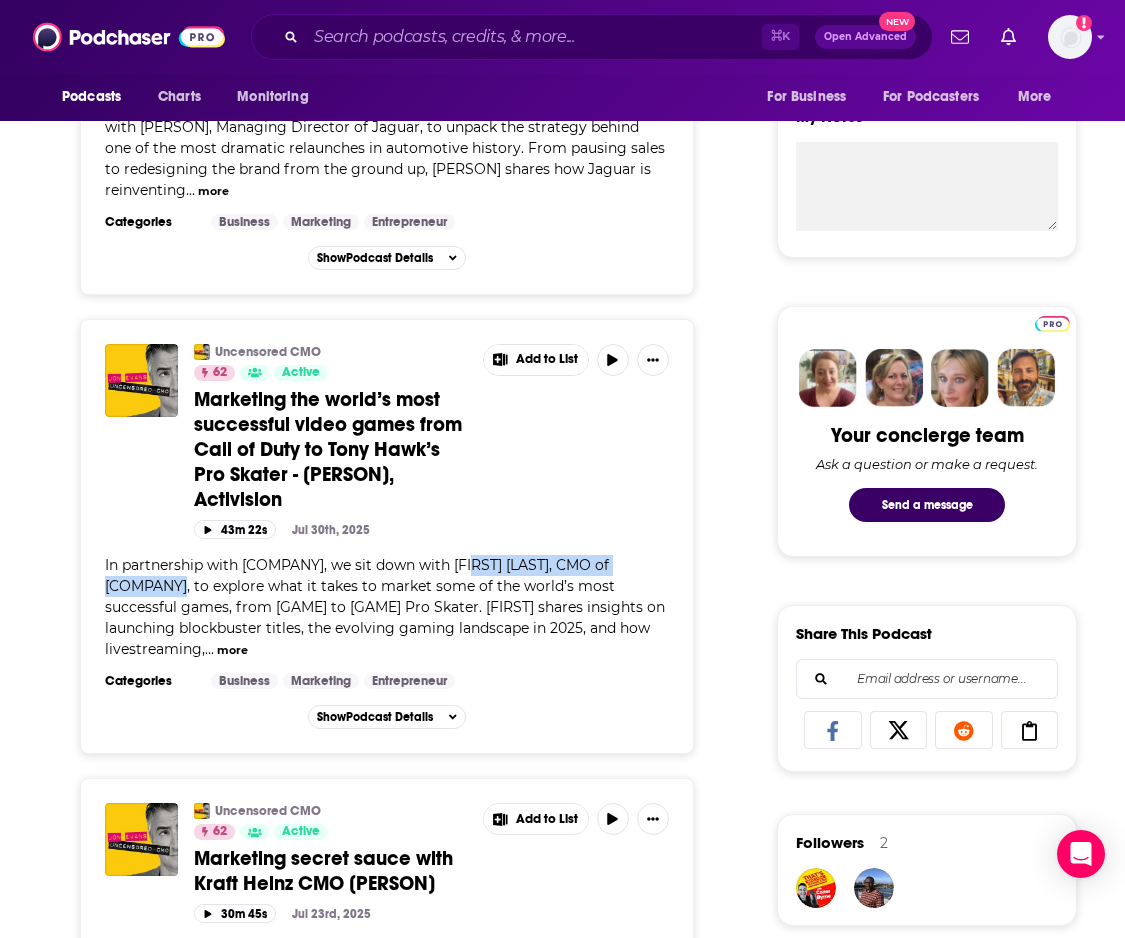 copy on "[FIRST] [LAST], CMO of [COMPANY]" 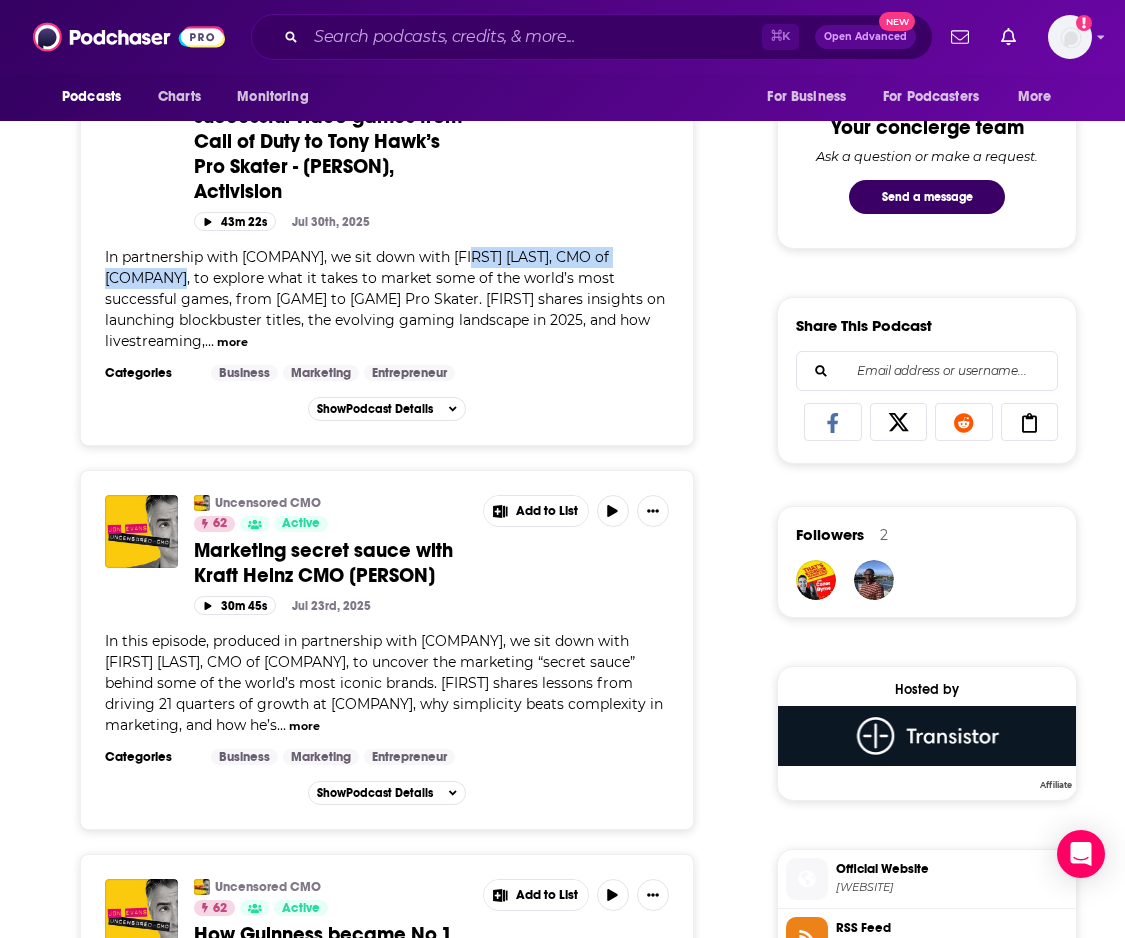 scroll, scrollTop: 1033, scrollLeft: 0, axis: vertical 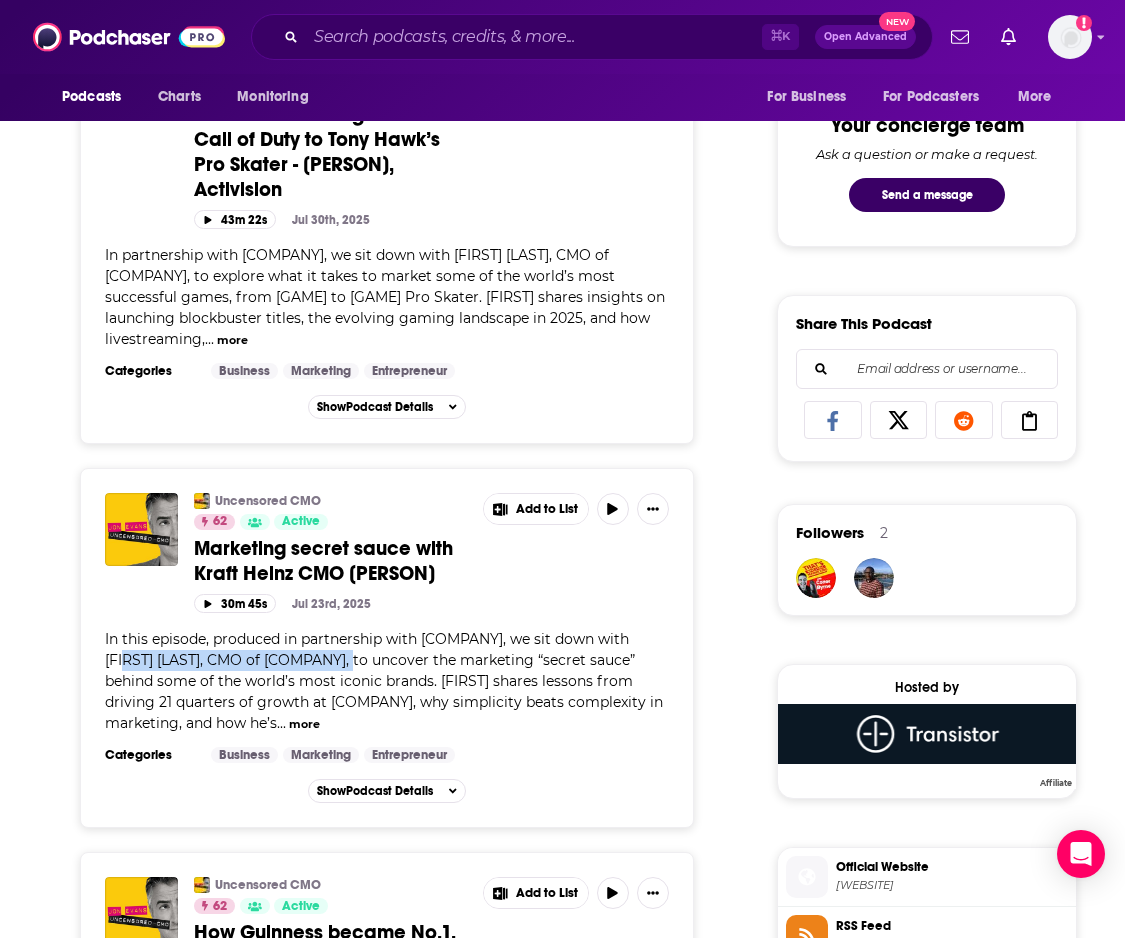 copy on "[PERSON], CMO of Kraft Heinz" 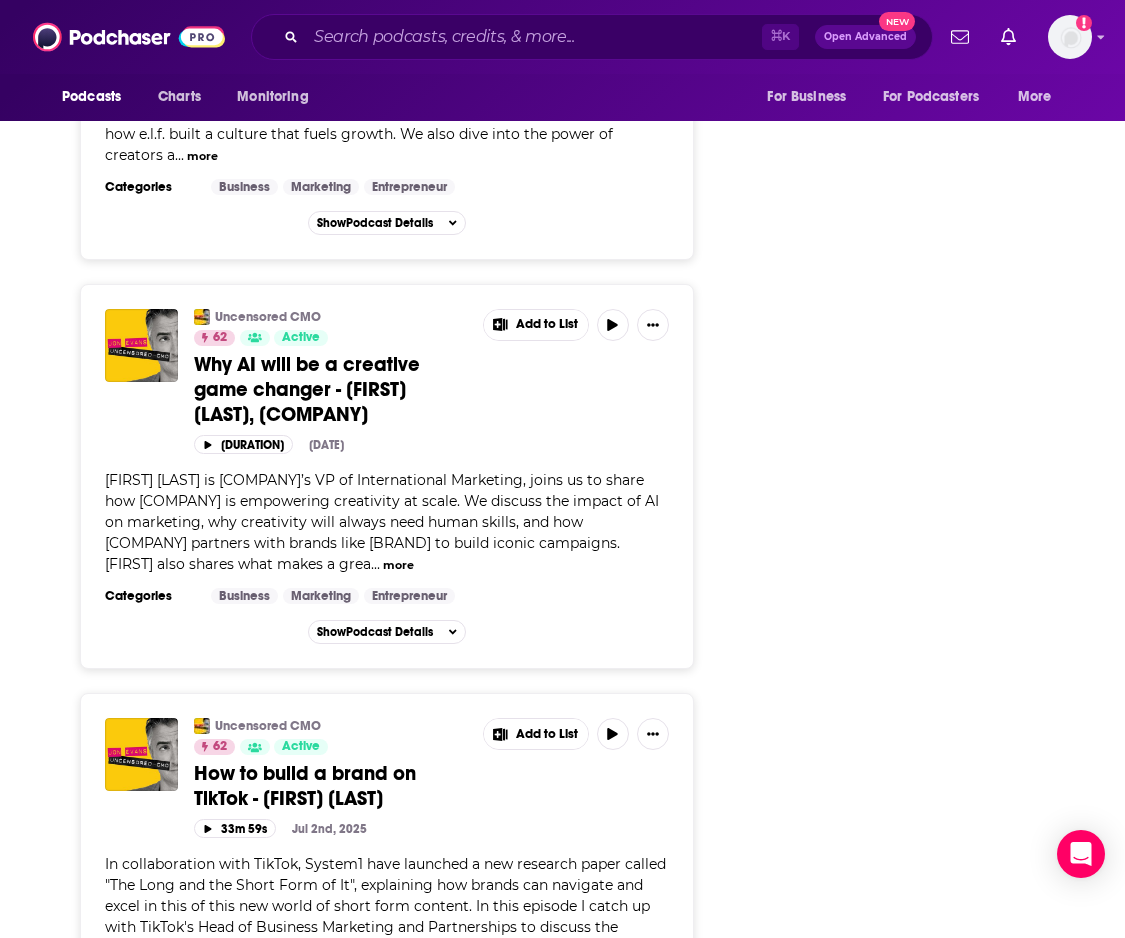 scroll, scrollTop: 2883, scrollLeft: 0, axis: vertical 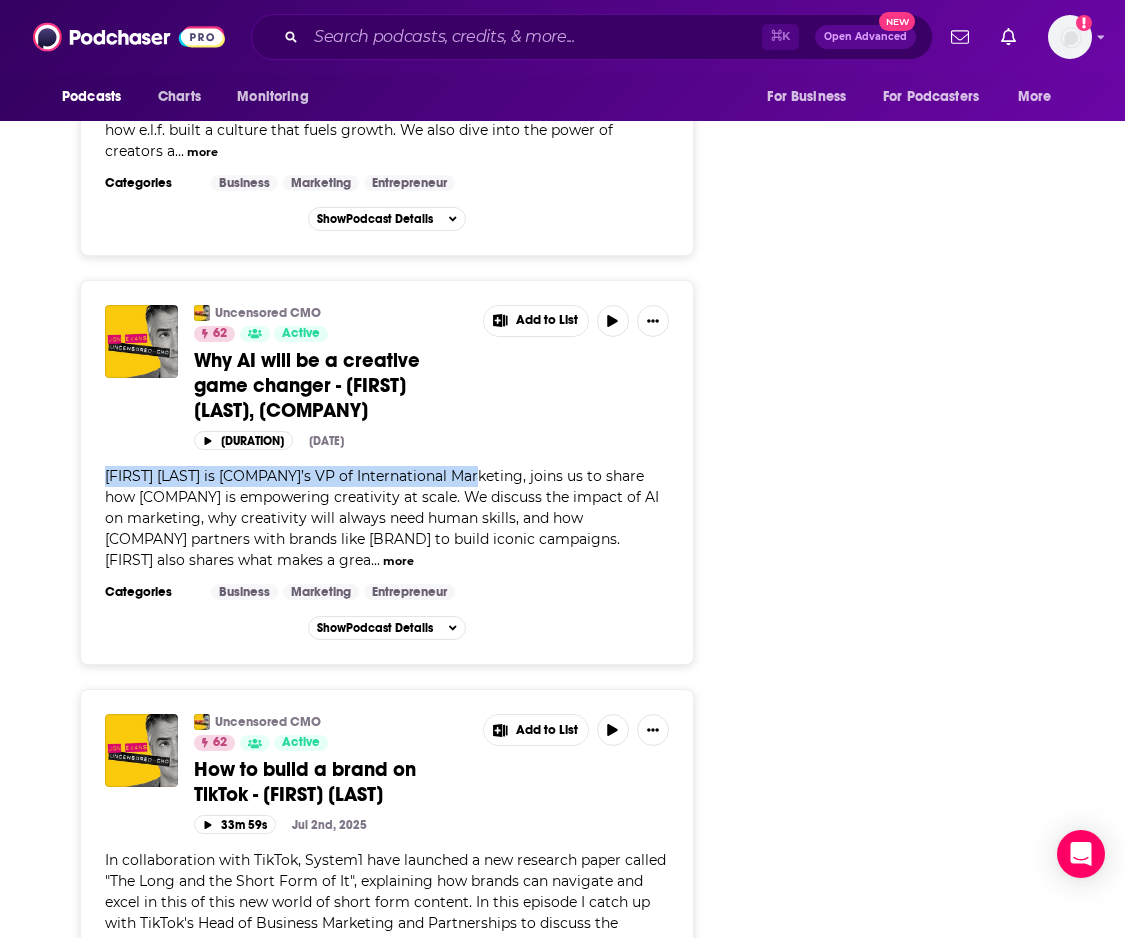 copy on "[PERSON] is Adobe’s VP of International Marketing" 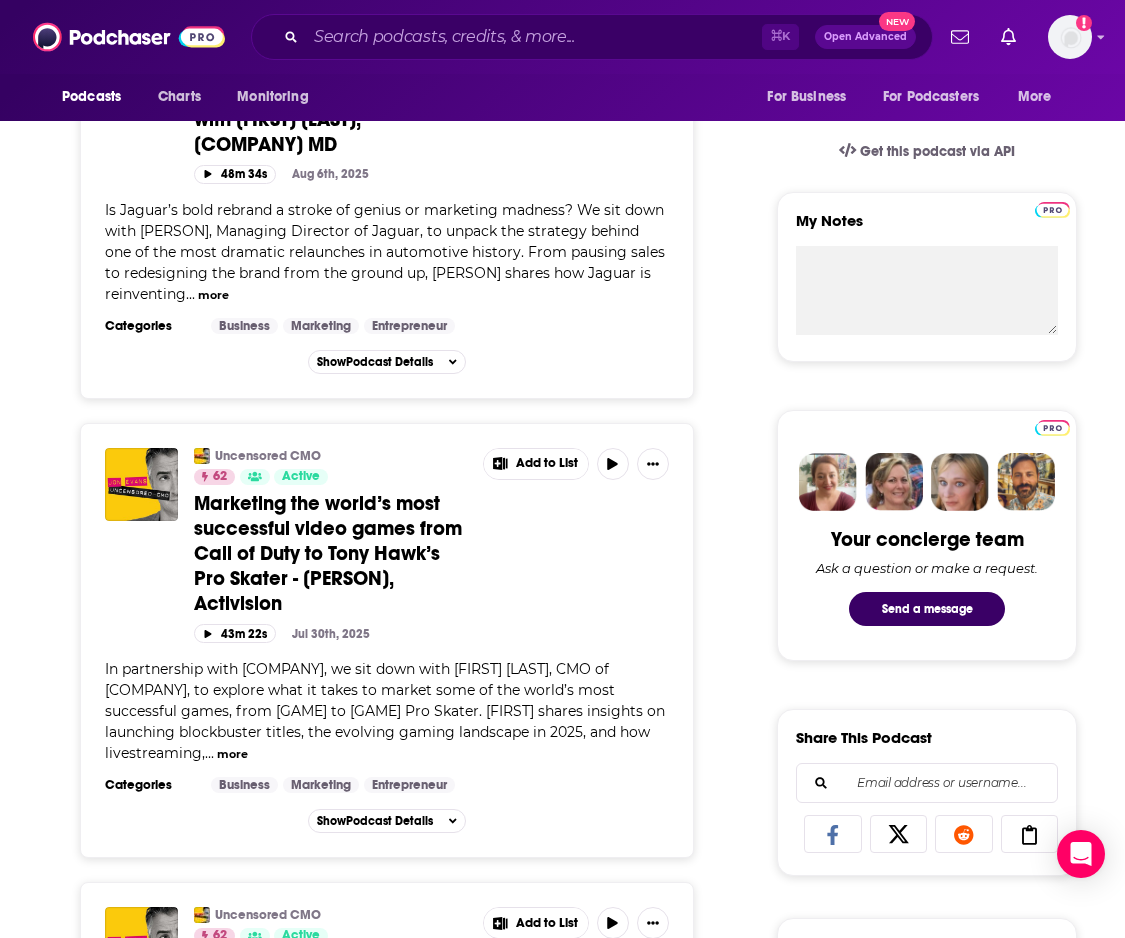 scroll, scrollTop: 0, scrollLeft: 0, axis: both 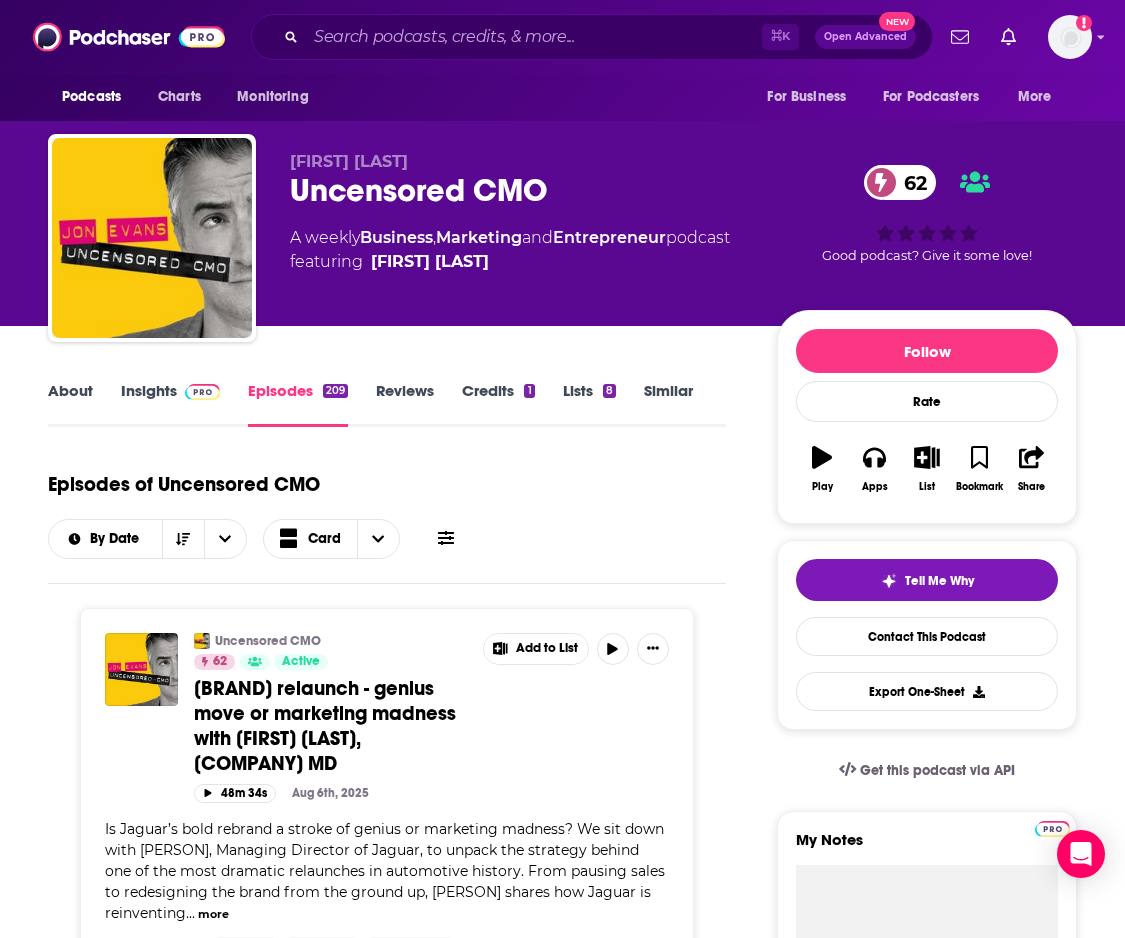 click on "Insights" at bounding box center [170, 404] 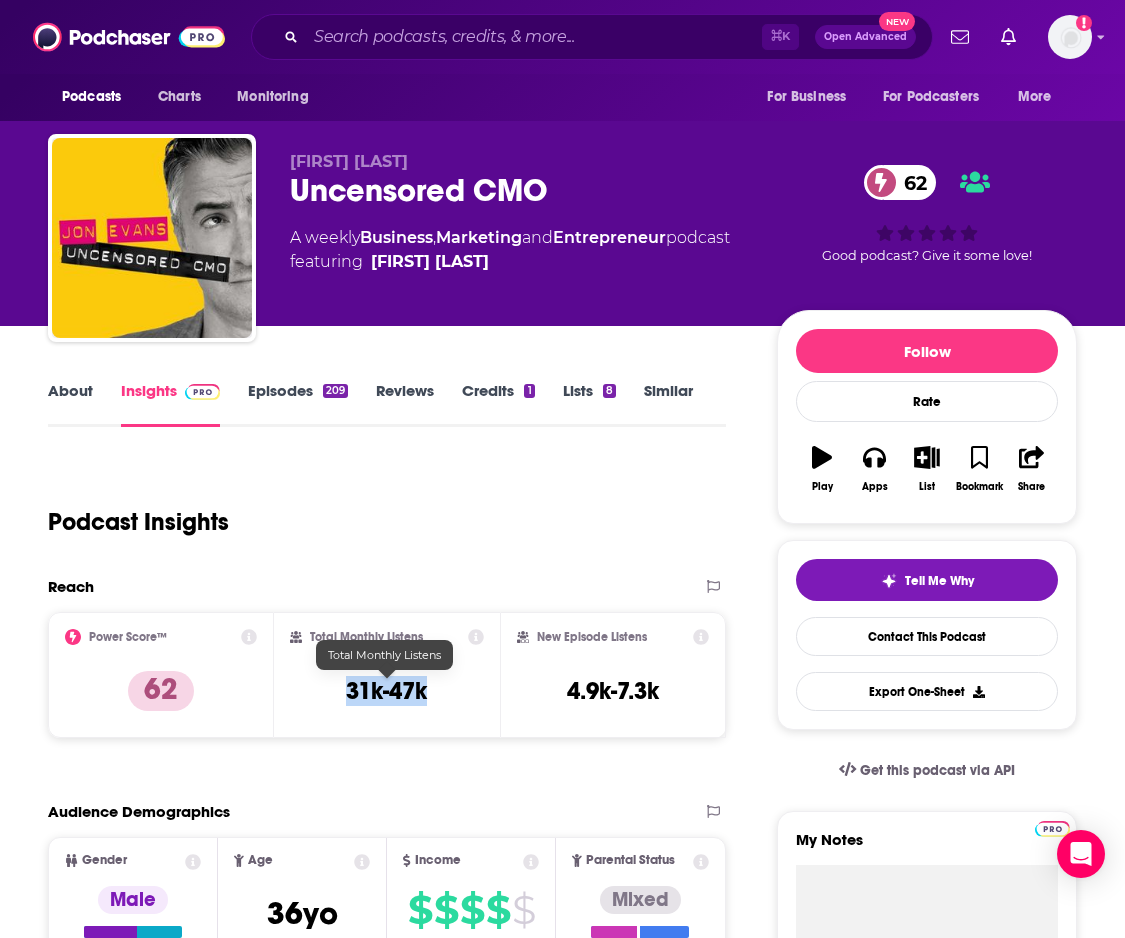 copy on "31k-47k" 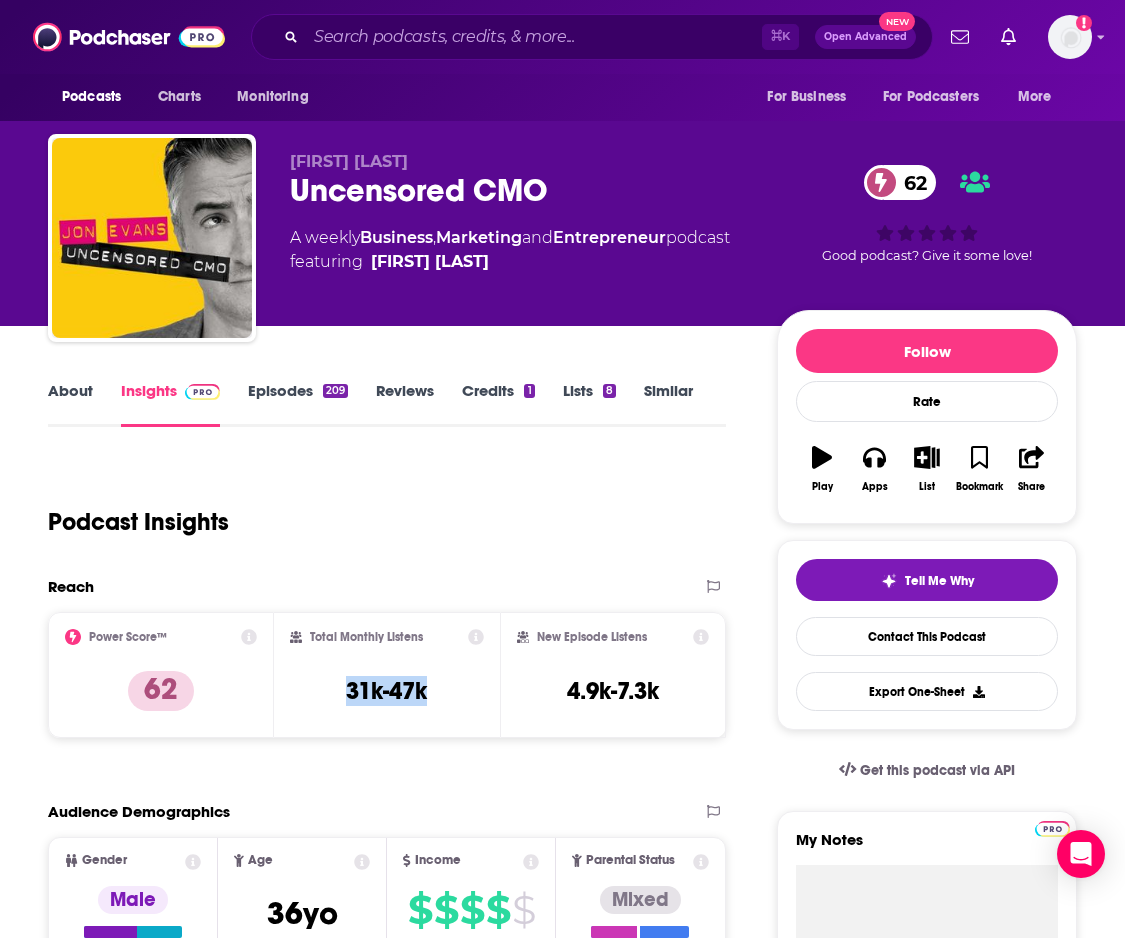 drag, startPoint x: 341, startPoint y: 685, endPoint x: 427, endPoint y: 685, distance: 86 